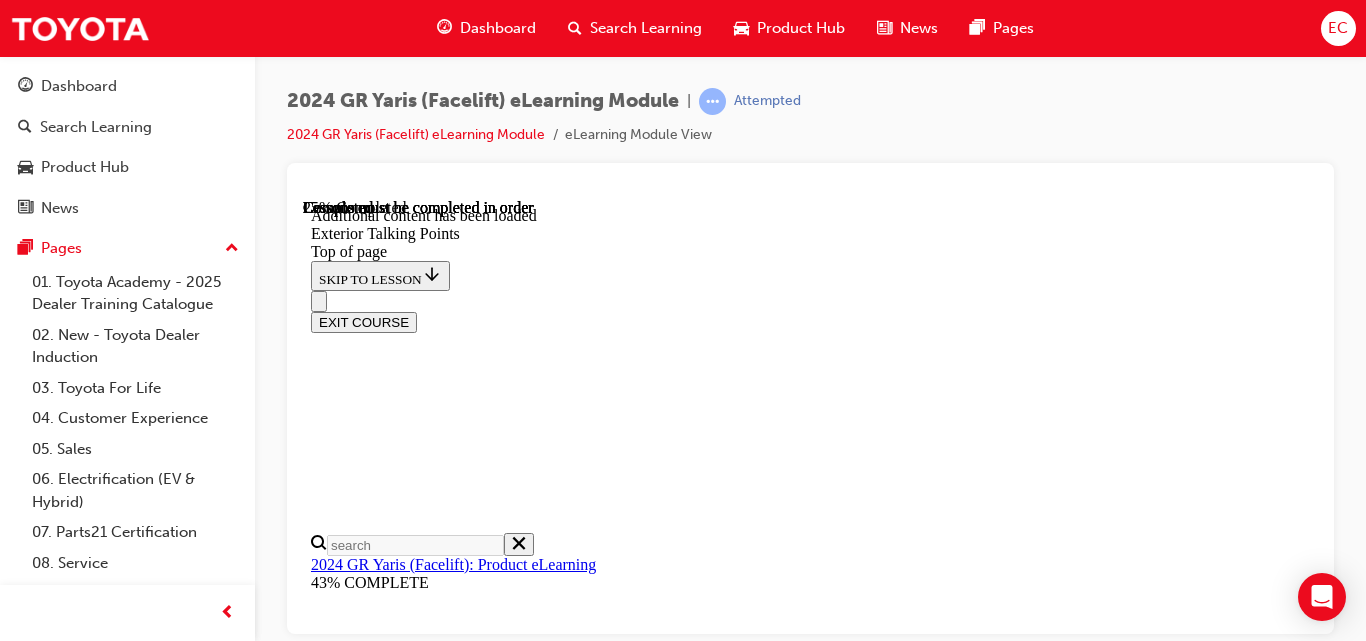 scroll, scrollTop: 0, scrollLeft: 0, axis: both 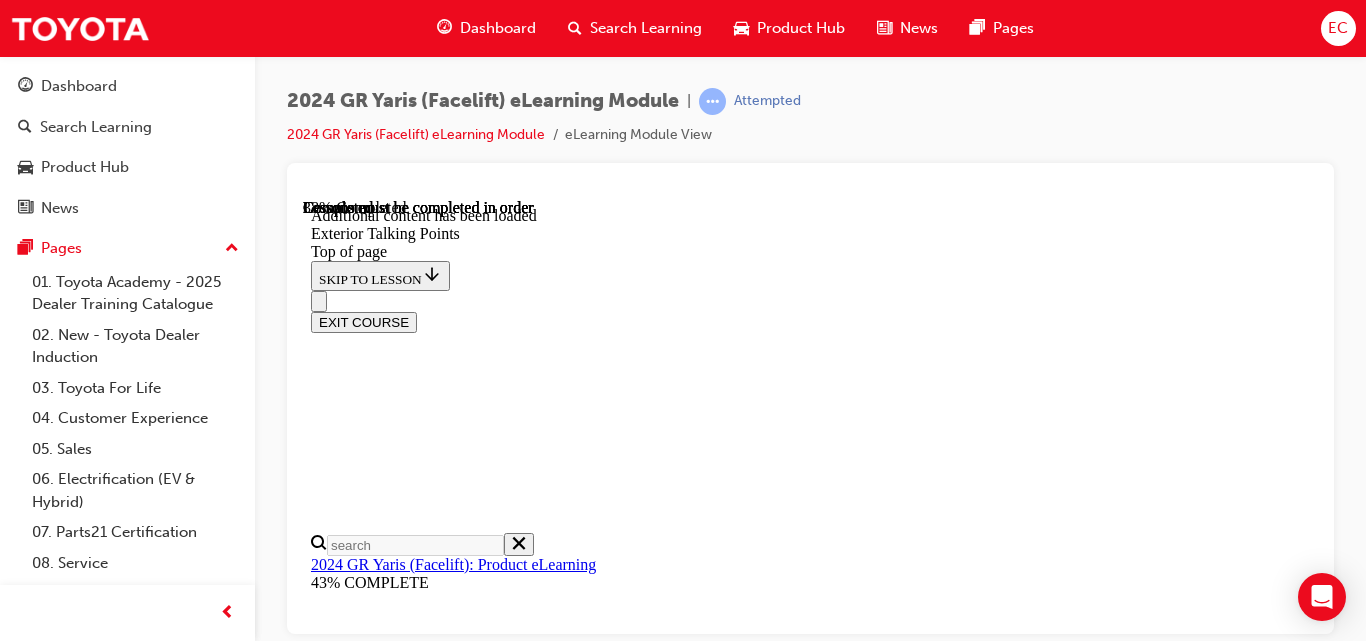 click at bounding box center (346, 9672) 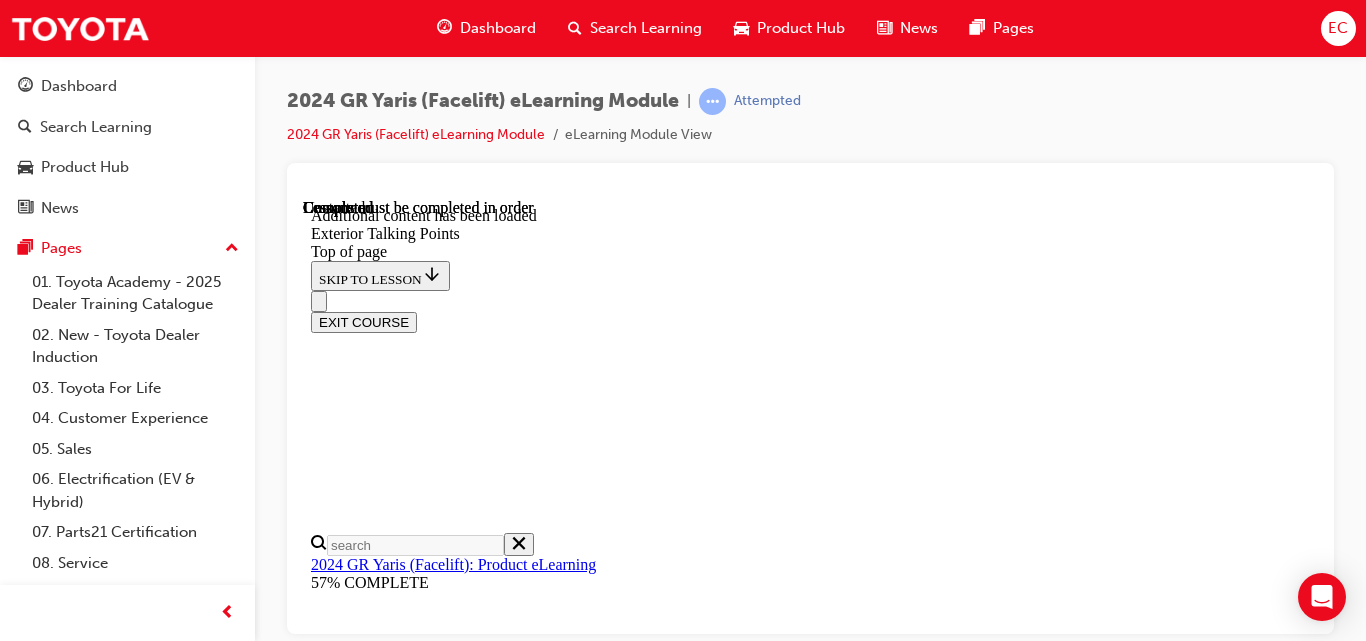 scroll, scrollTop: 3649, scrollLeft: 0, axis: vertical 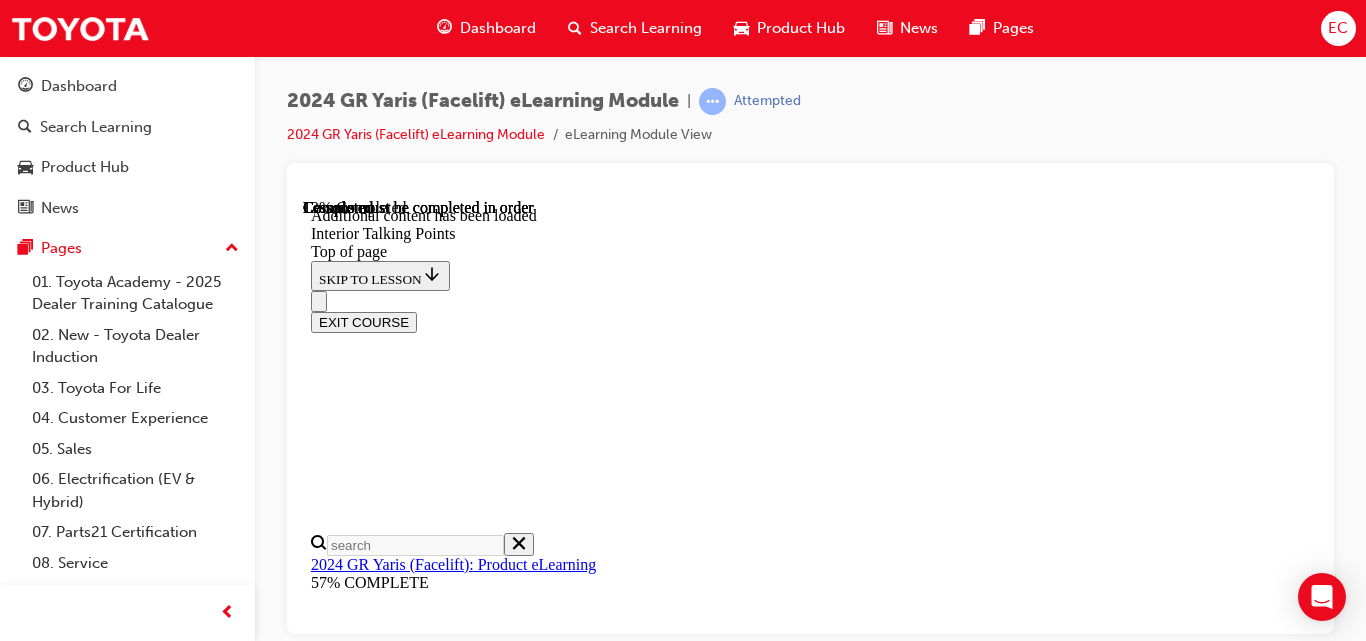 click at bounding box center [399, 8946] 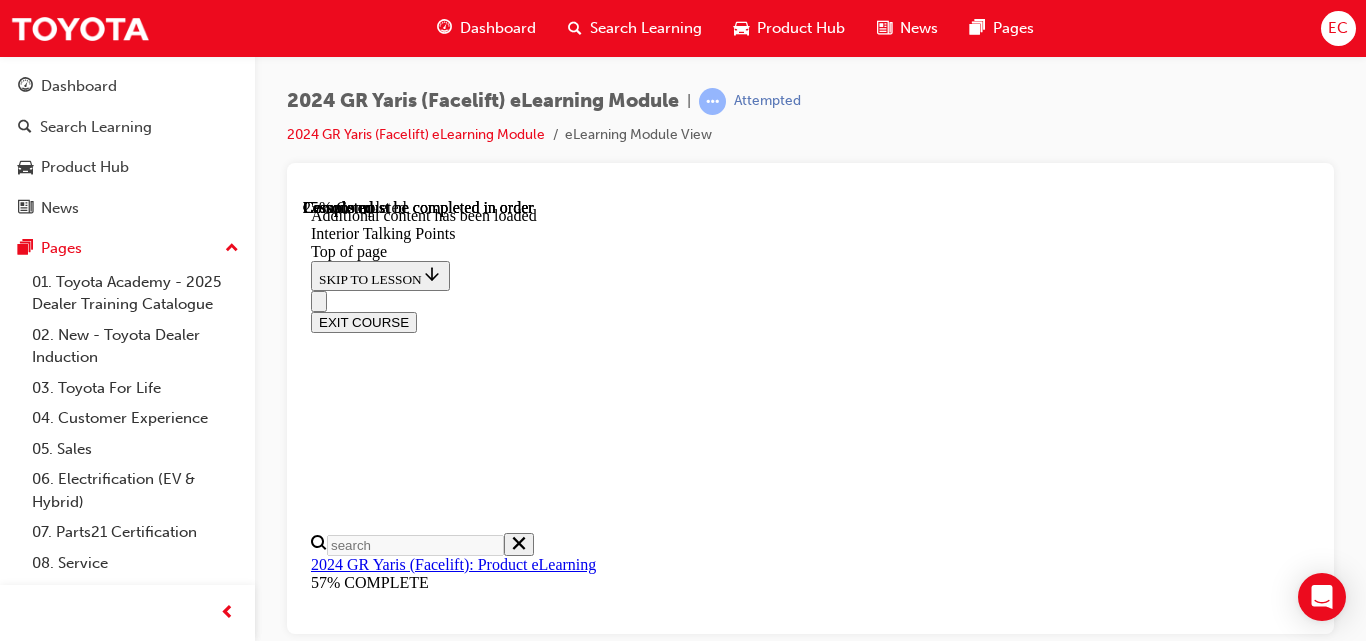 scroll, scrollTop: 132, scrollLeft: 0, axis: vertical 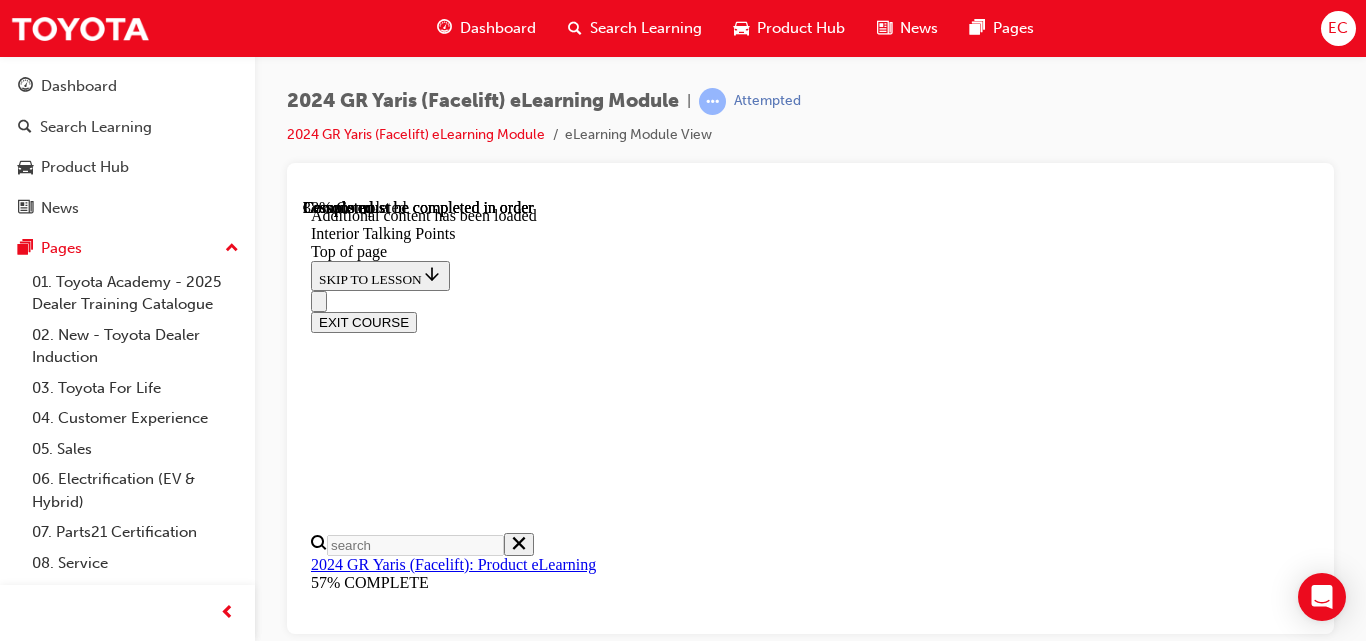 click at bounding box center (346, 9527) 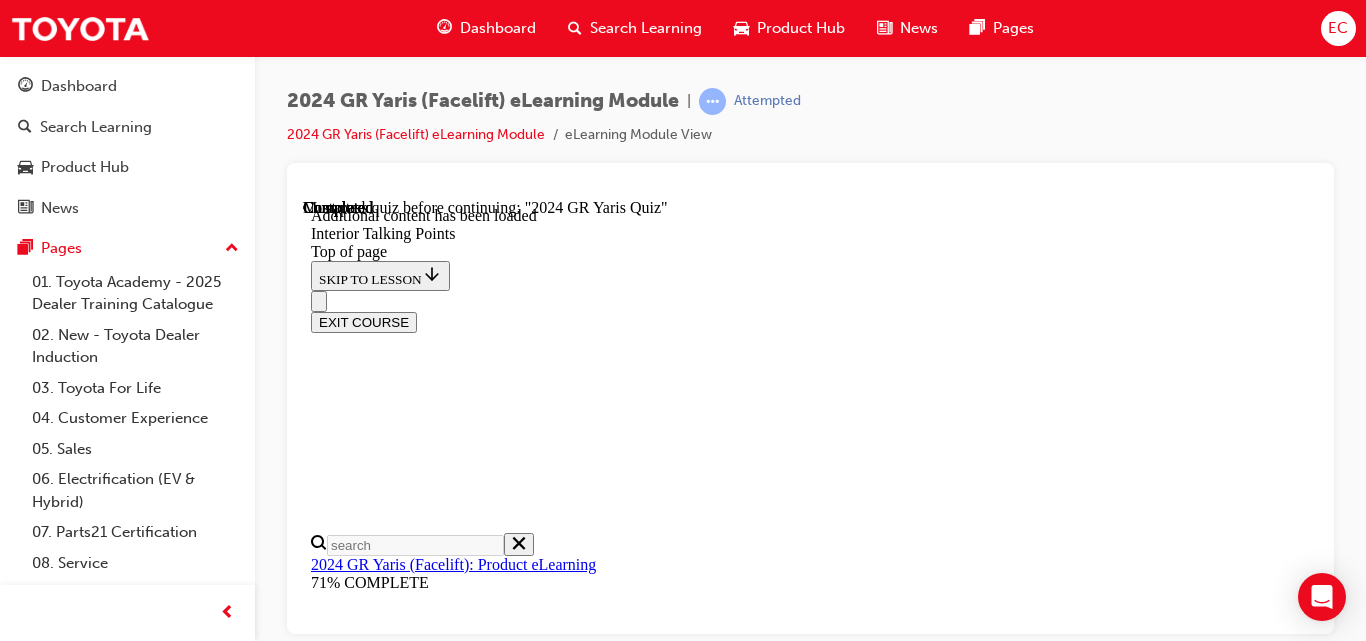 scroll, scrollTop: 4947, scrollLeft: 0, axis: vertical 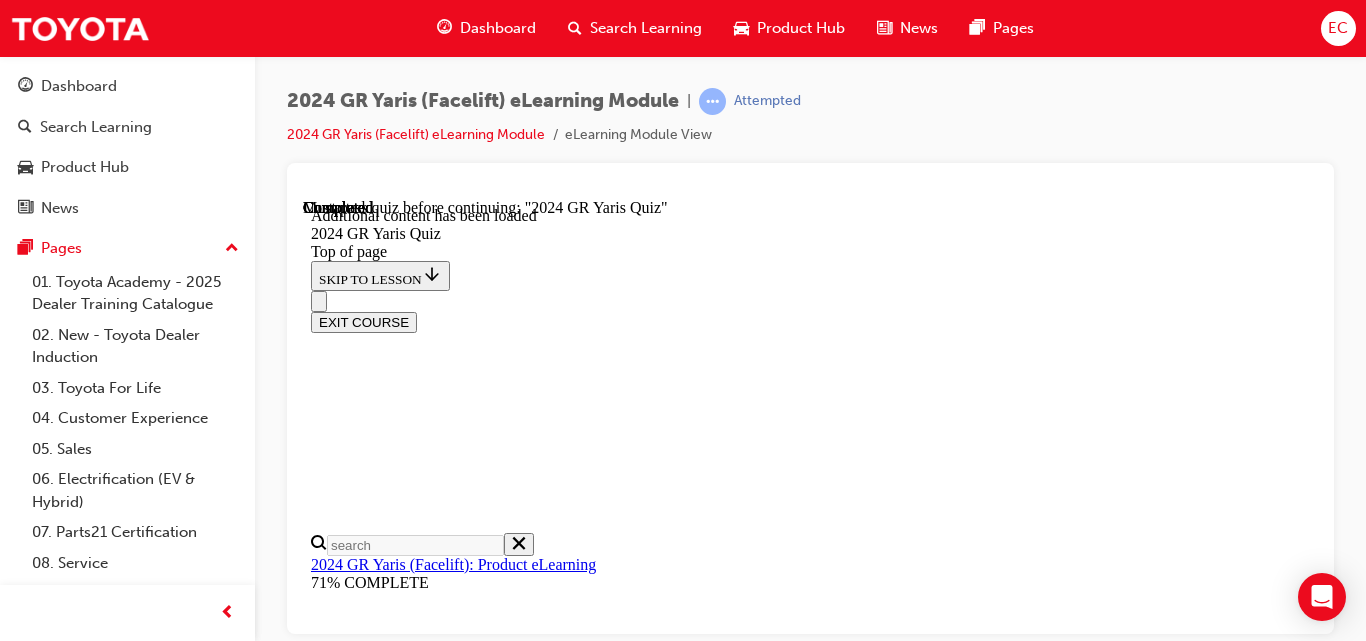 click on "START QUIZ" at bounding box center [356, 8842] 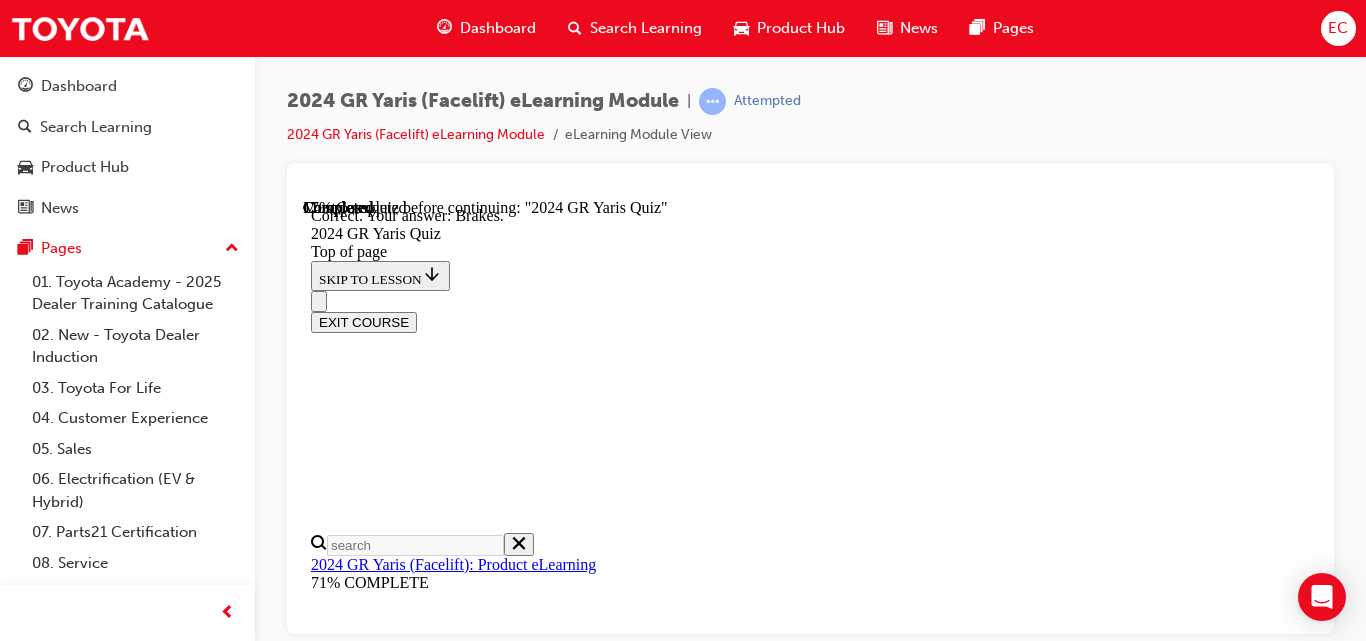 click on "NEXT" at bounding box center [337, 14950] 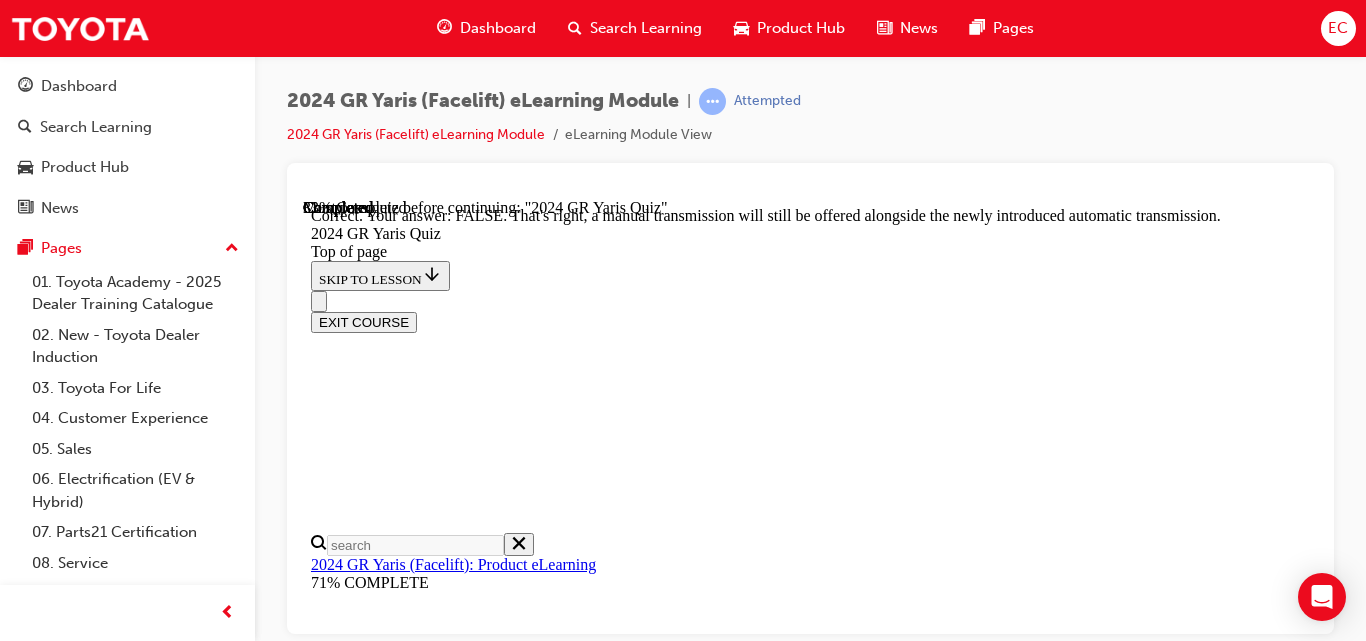 click on "NEXT" at bounding box center (337, 18580) 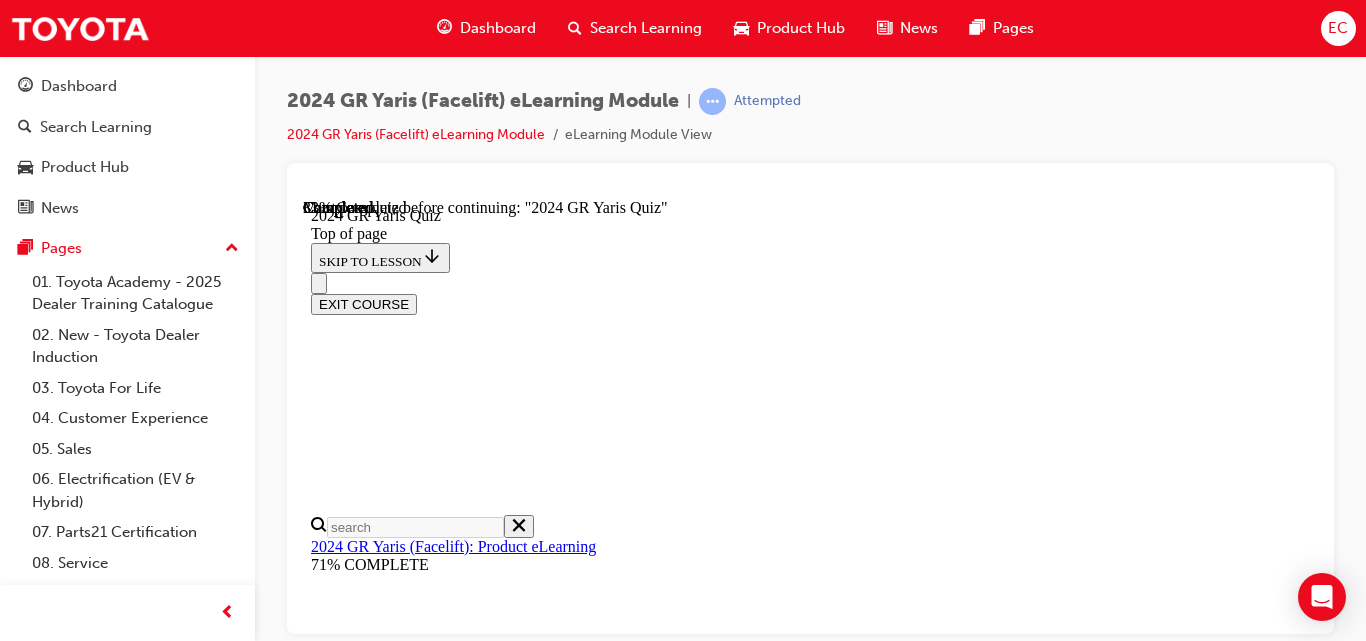 scroll, scrollTop: 863, scrollLeft: 0, axis: vertical 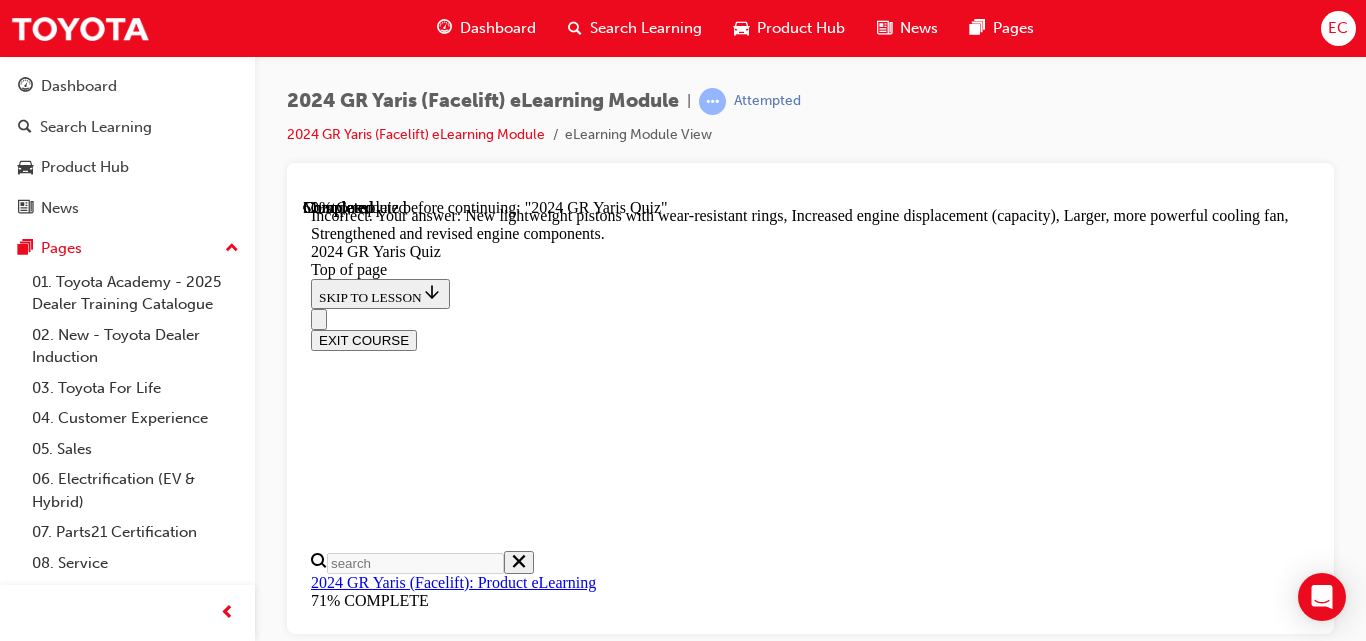 click on "NEXT" at bounding box center [337, 16295] 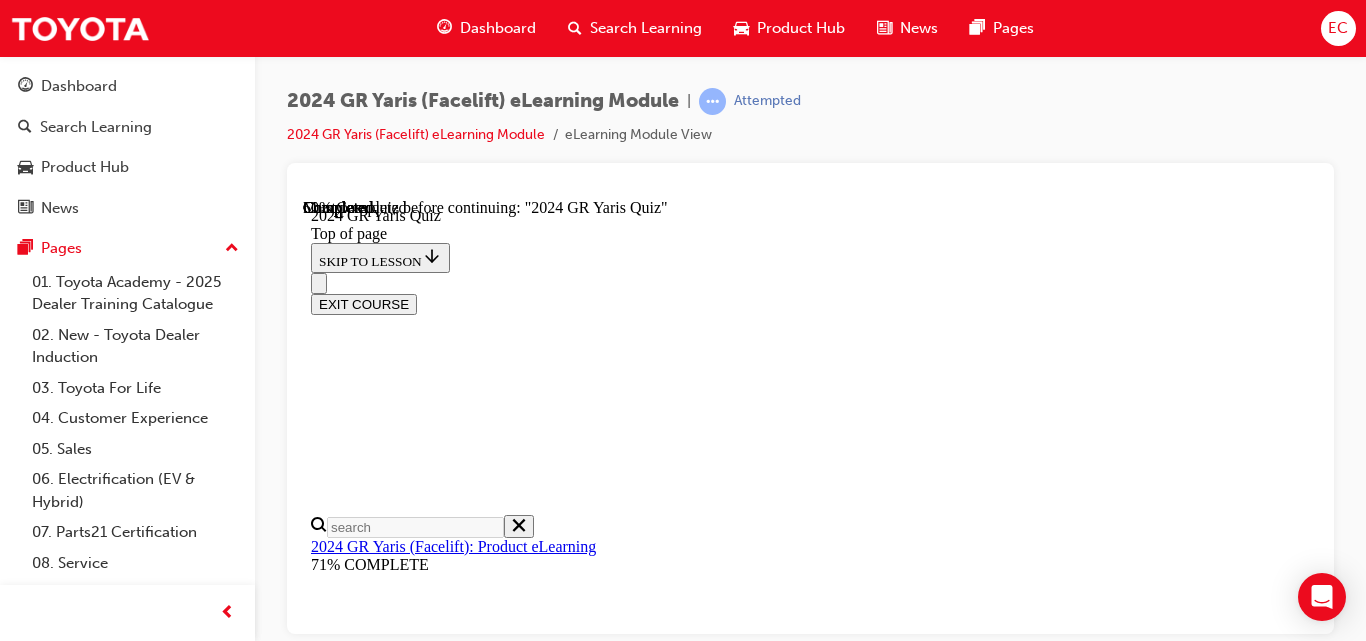 scroll, scrollTop: 360, scrollLeft: 0, axis: vertical 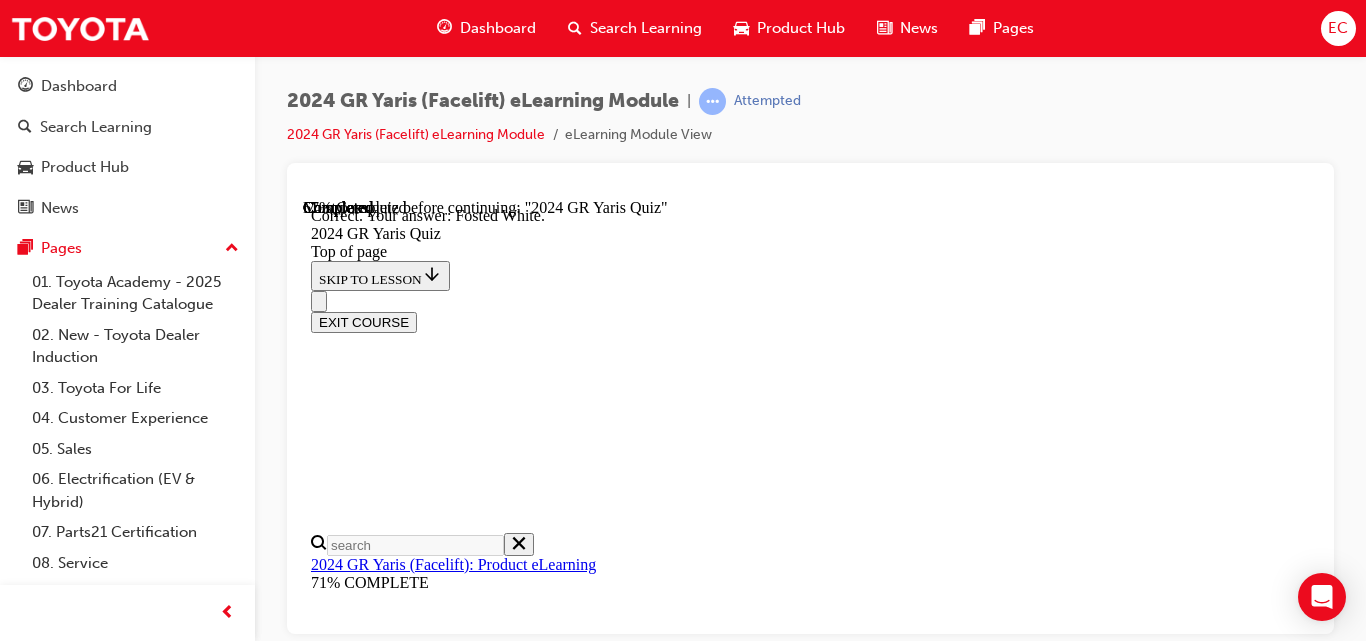click on "NEXT" at bounding box center (337, 21403) 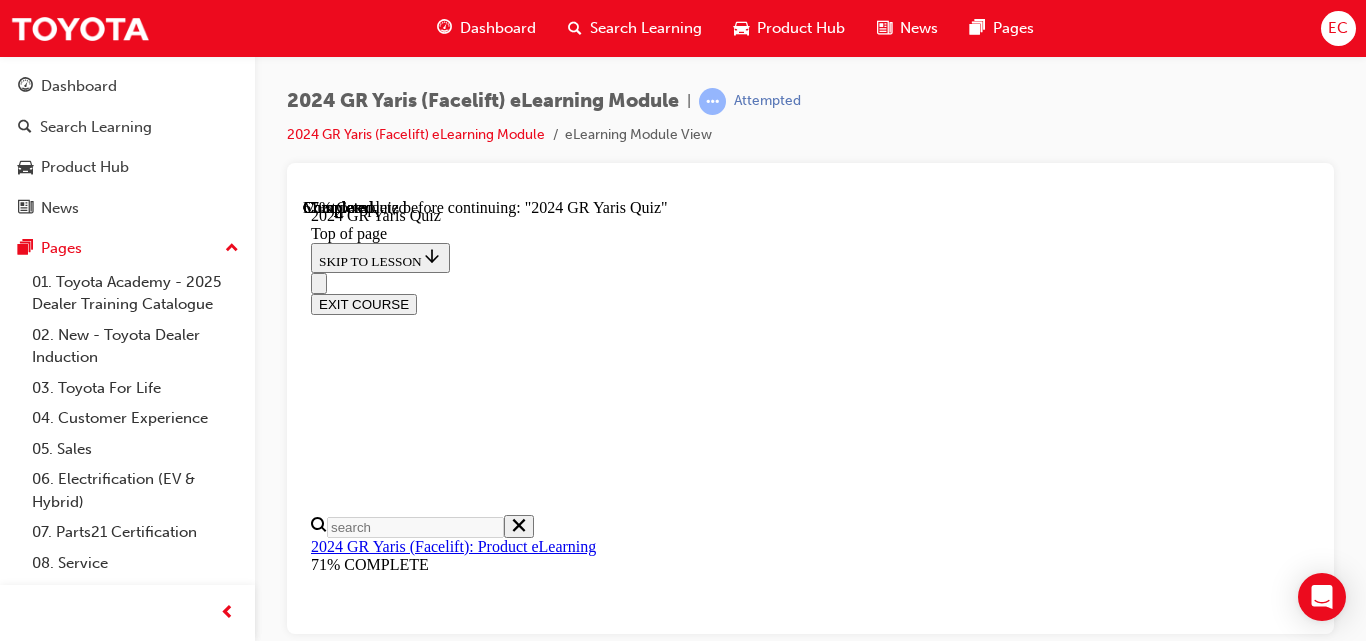 scroll, scrollTop: 737, scrollLeft: 0, axis: vertical 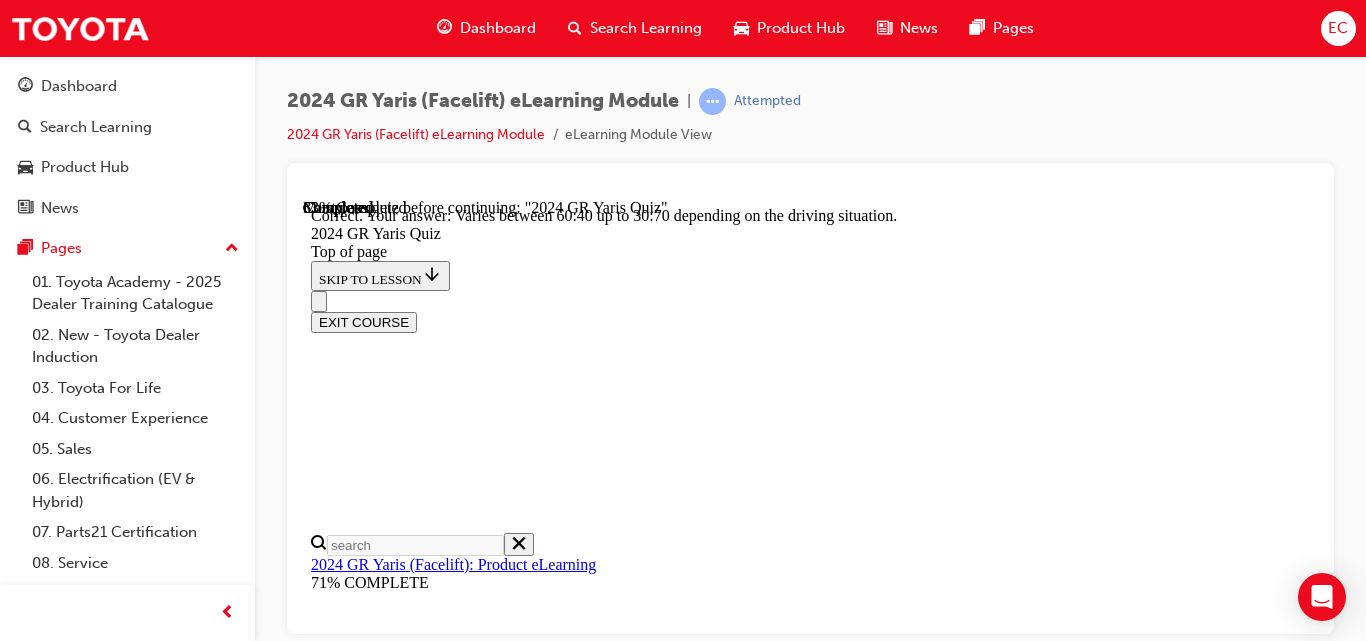 click on "NEXT" at bounding box center [810, 25784] 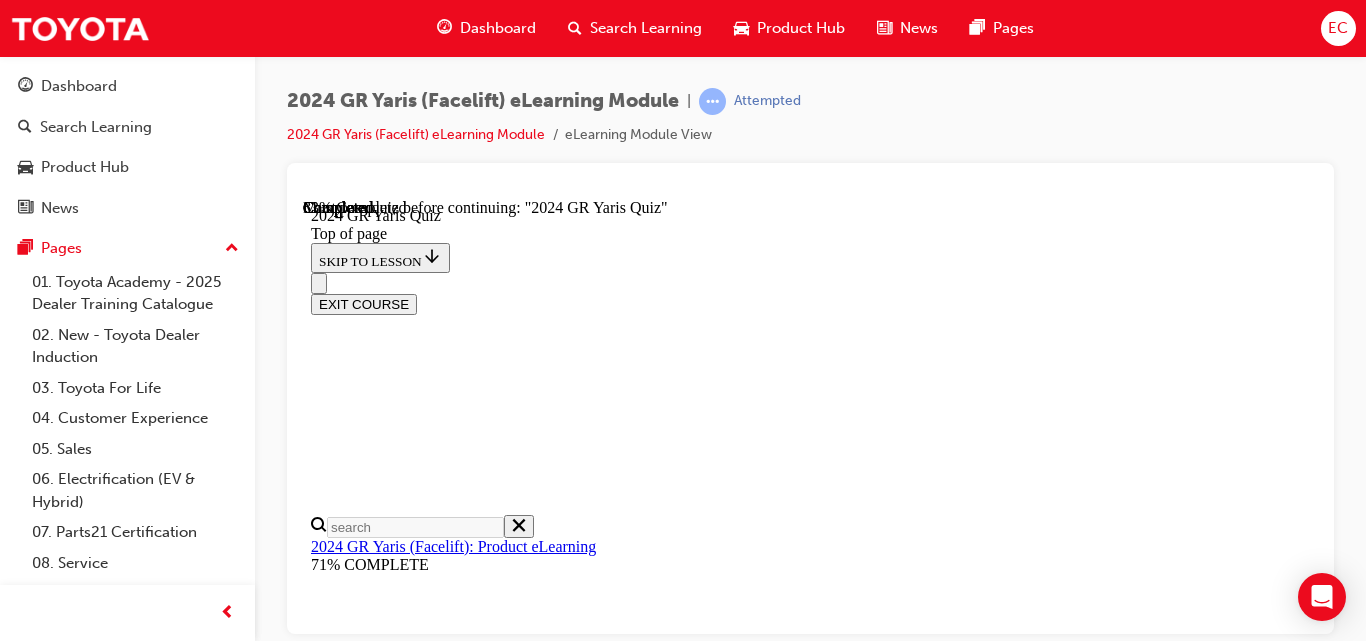 scroll, scrollTop: 863, scrollLeft: 0, axis: vertical 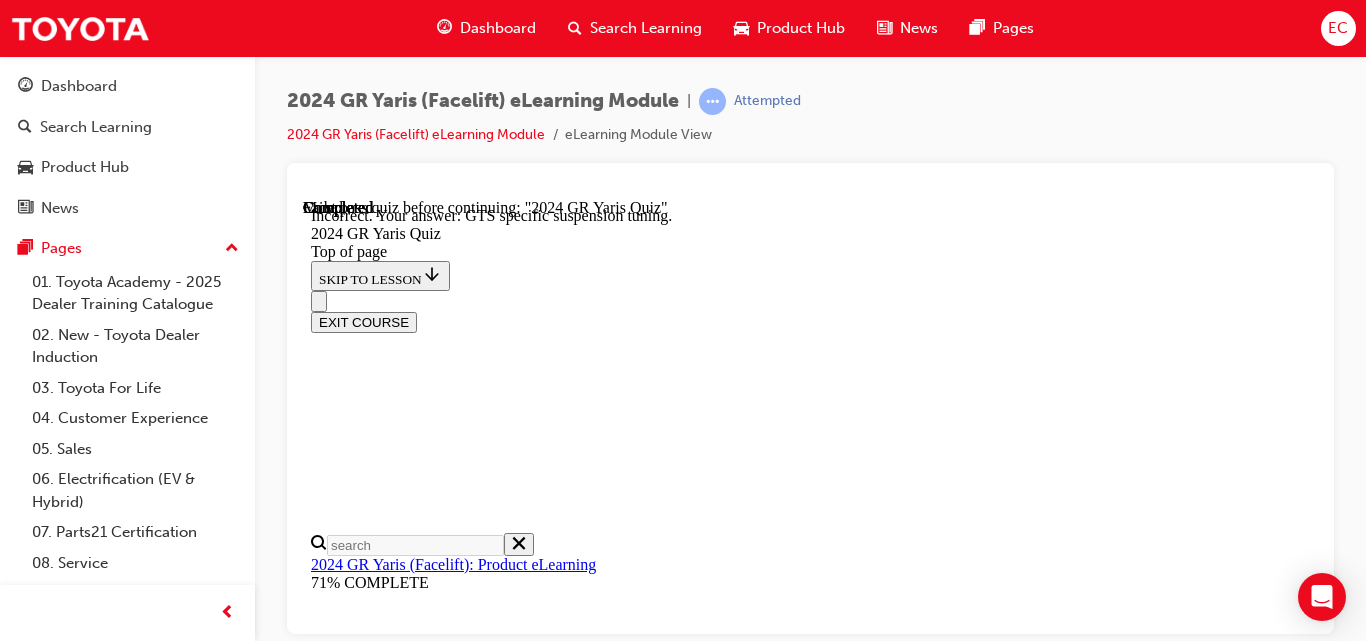 click on "NEXT" at bounding box center (337, 23989) 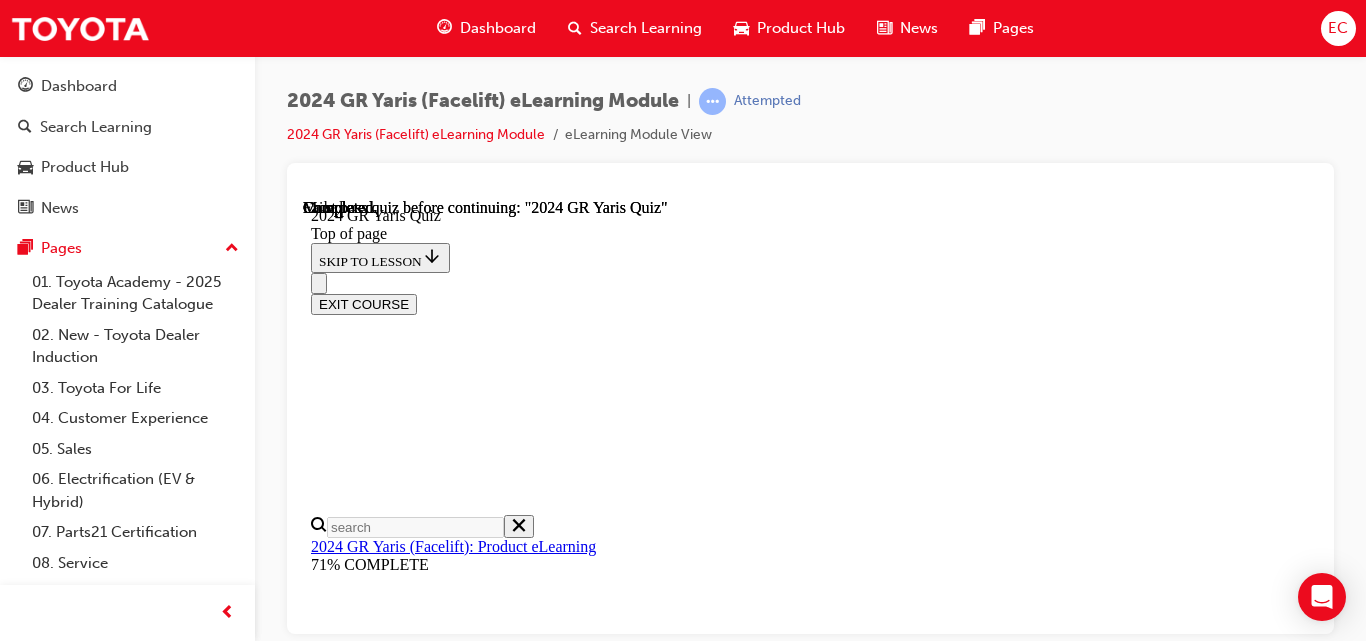 scroll, scrollTop: 36, scrollLeft: 0, axis: vertical 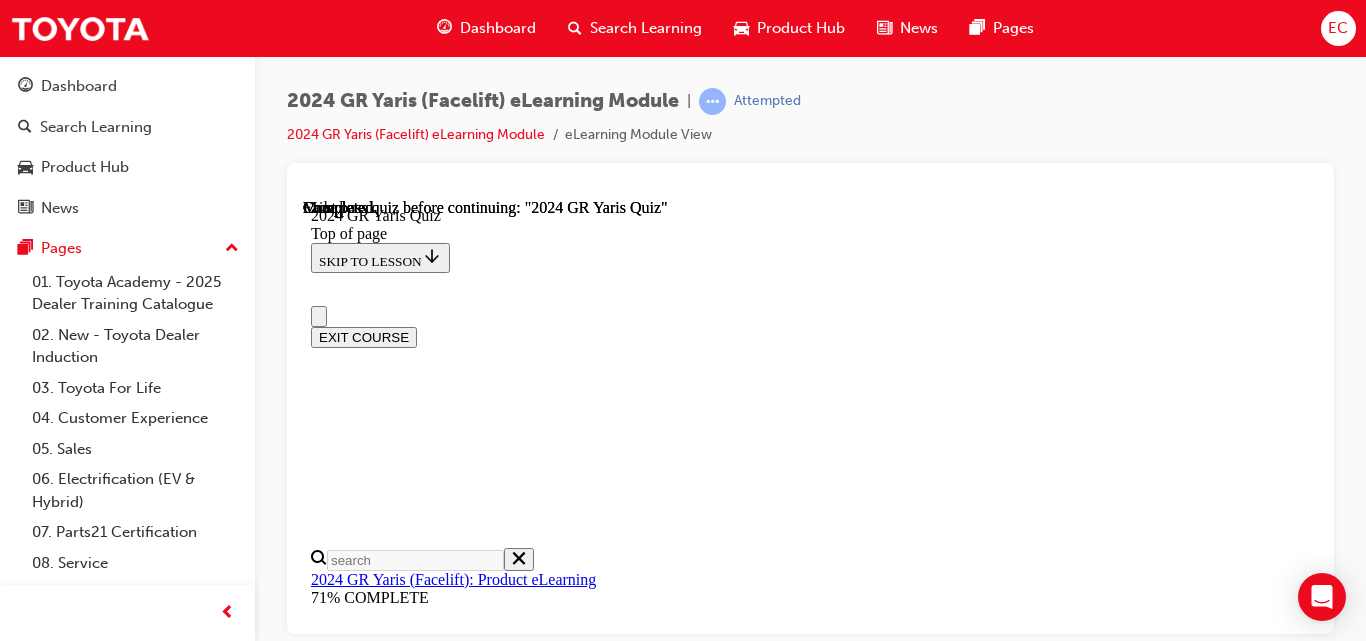 click on "2024 GR Yaris Quiz" at bounding box center [830, 6165] 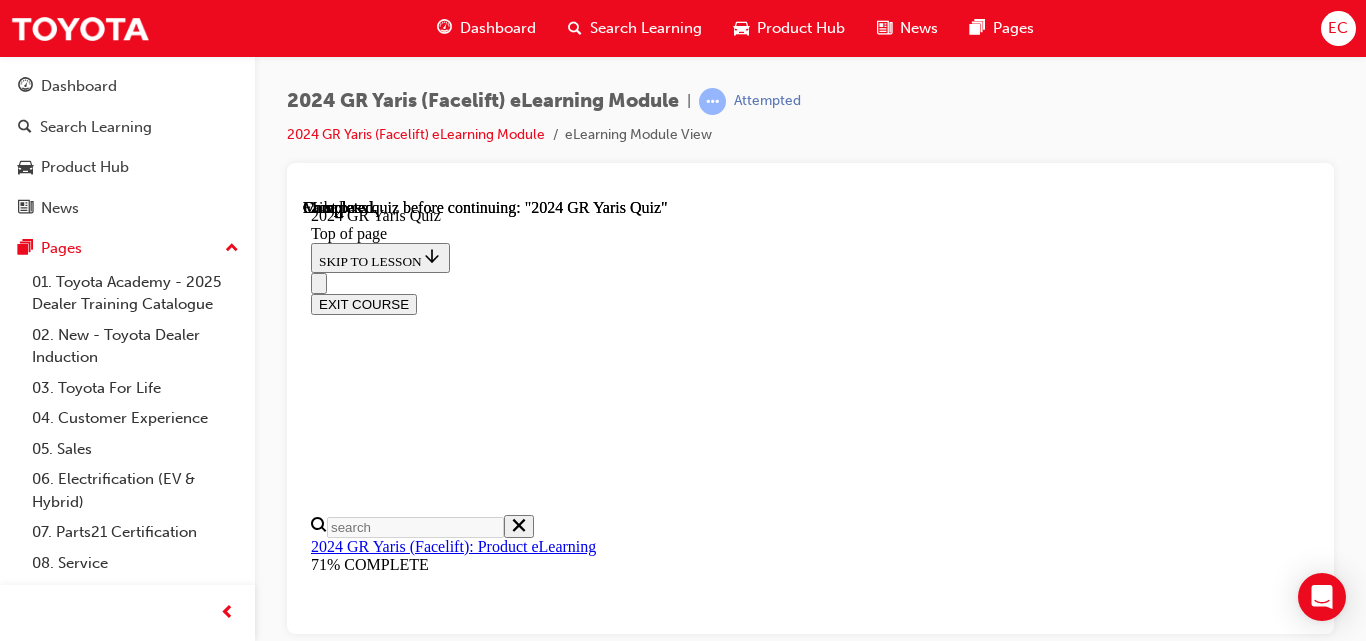 scroll, scrollTop: 0, scrollLeft: 0, axis: both 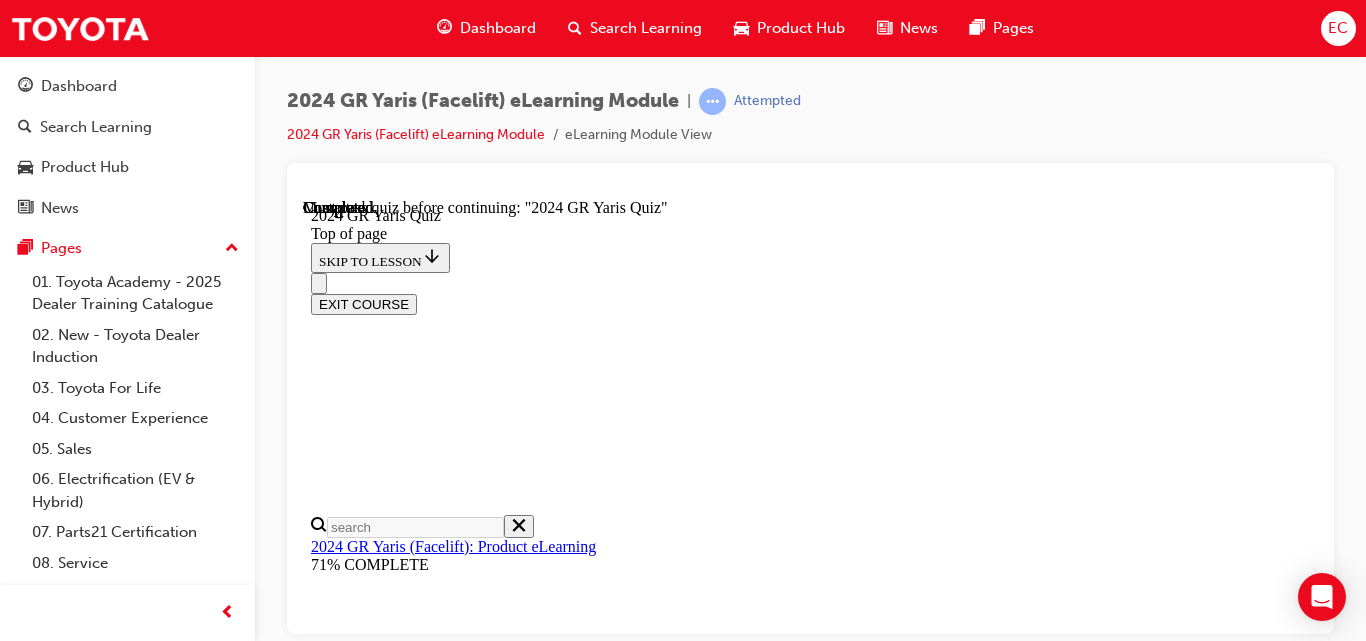 click on "Lesson 6 of 7 2024 GR Yaris Quiz Now that you've gone through the module, let's see how much you've learnt! TAKE AGAIN" at bounding box center [810, 8765] 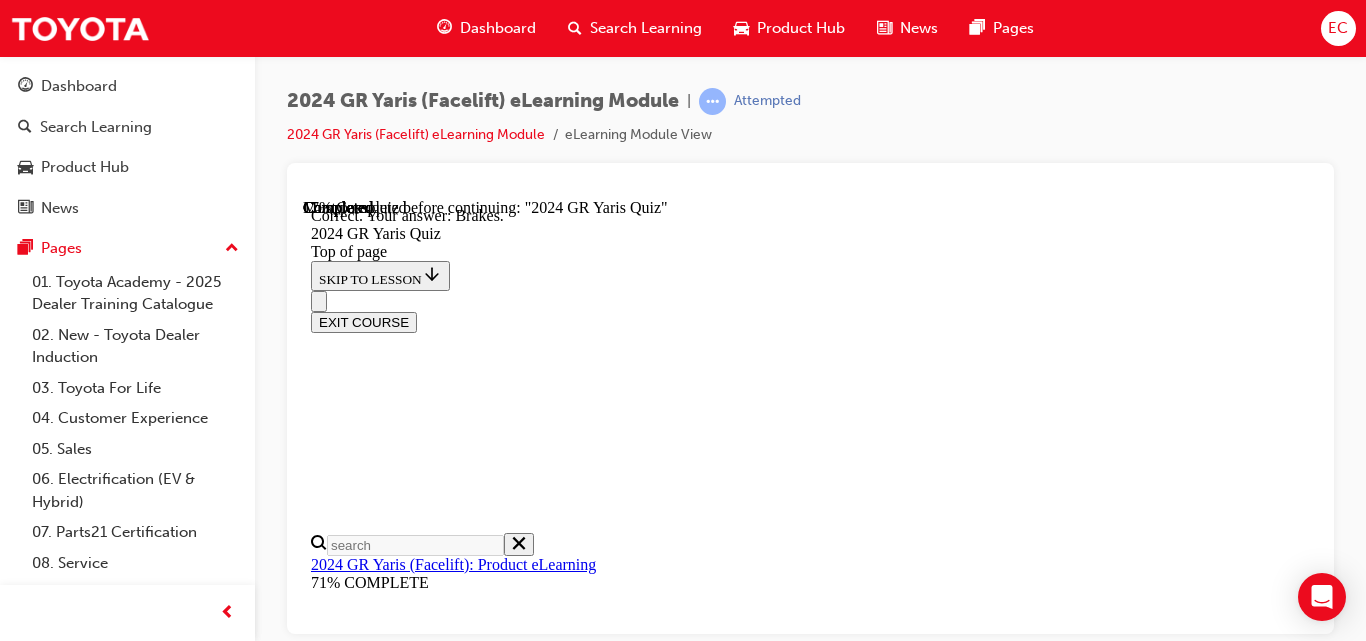 scroll, scrollTop: 1096, scrollLeft: 0, axis: vertical 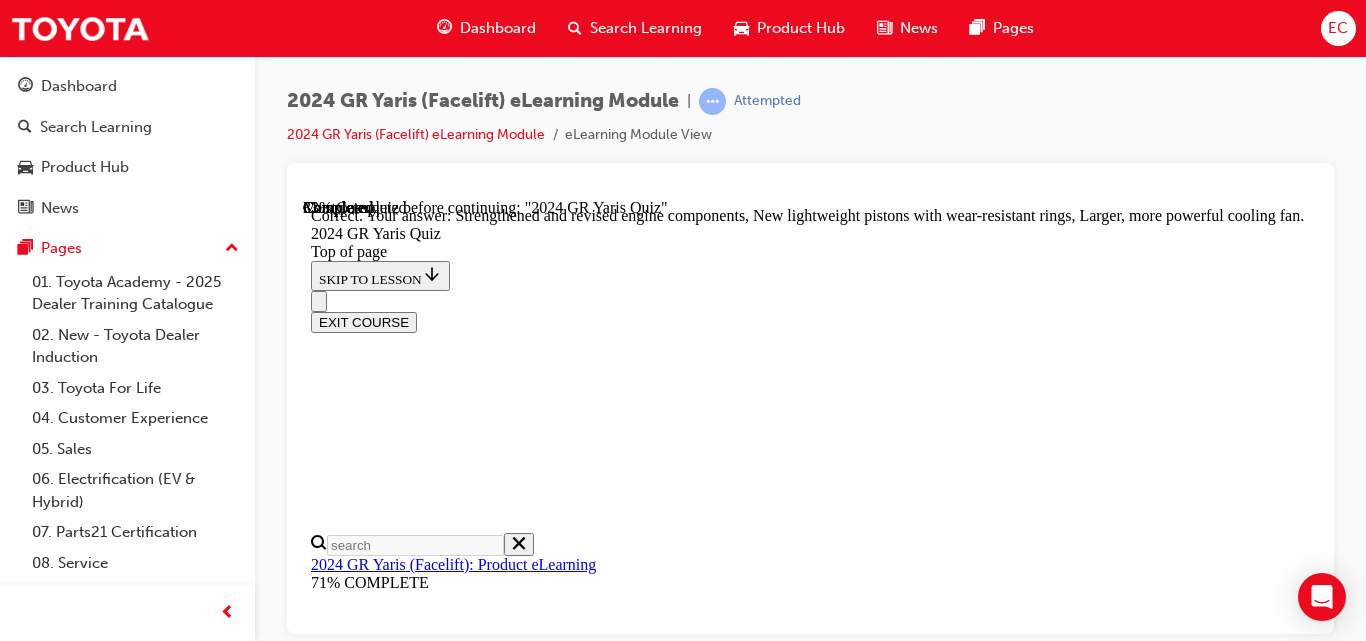 click on "NEXT" at bounding box center [337, 18064] 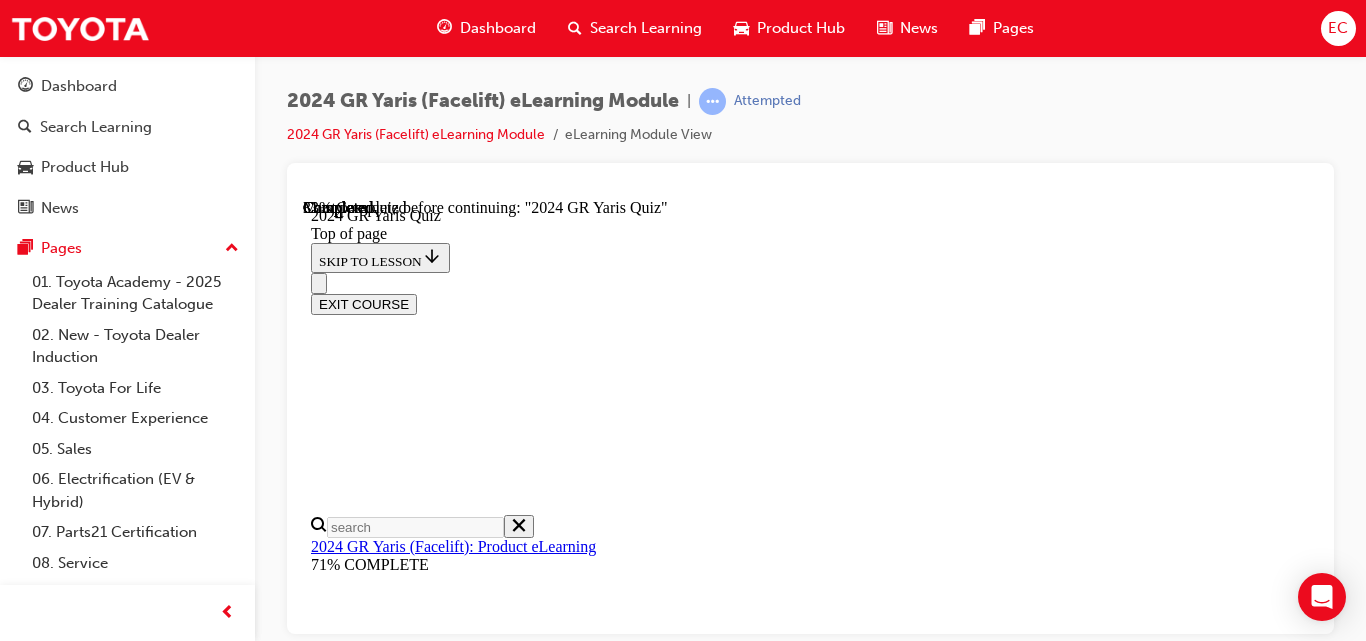 scroll, scrollTop: 575, scrollLeft: 0, axis: vertical 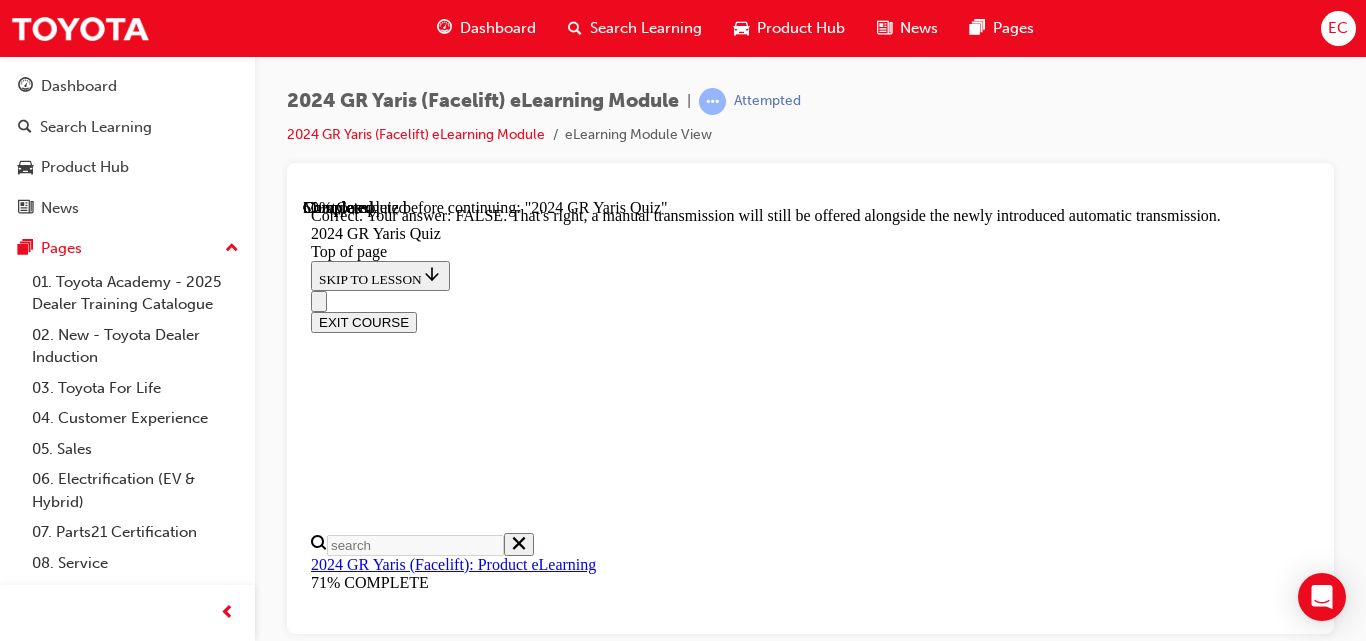 click on "NEXT" at bounding box center [337, 16224] 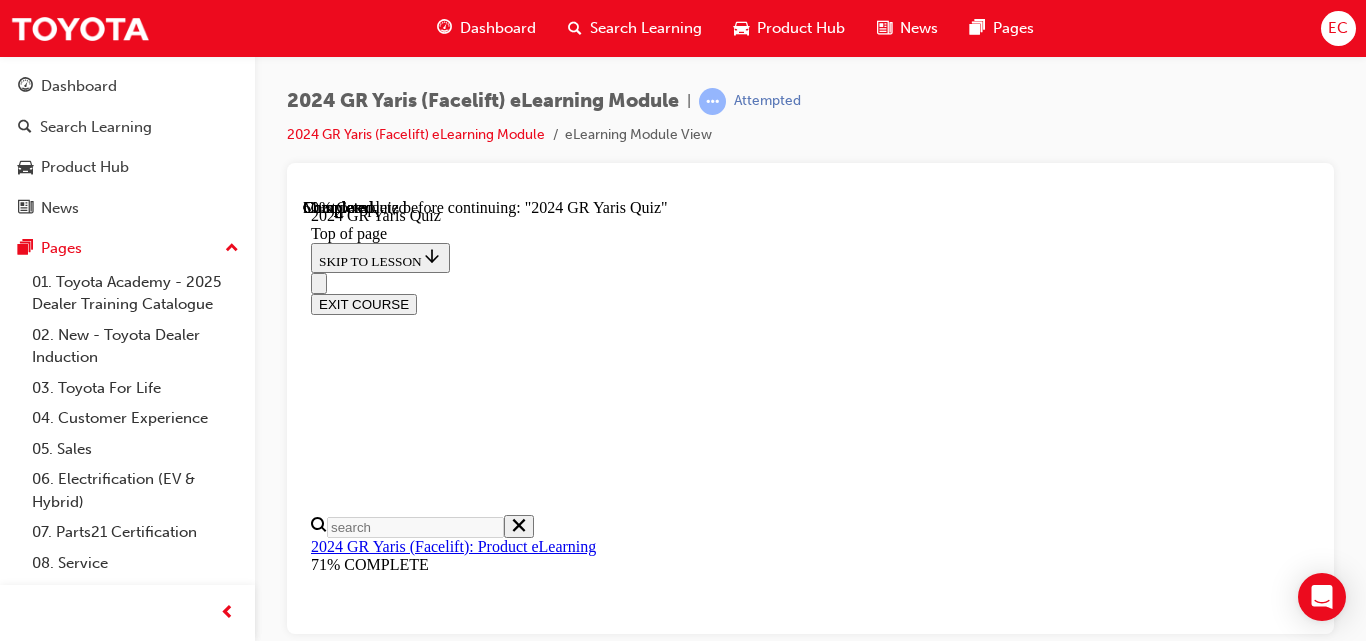 scroll, scrollTop: 713, scrollLeft: 0, axis: vertical 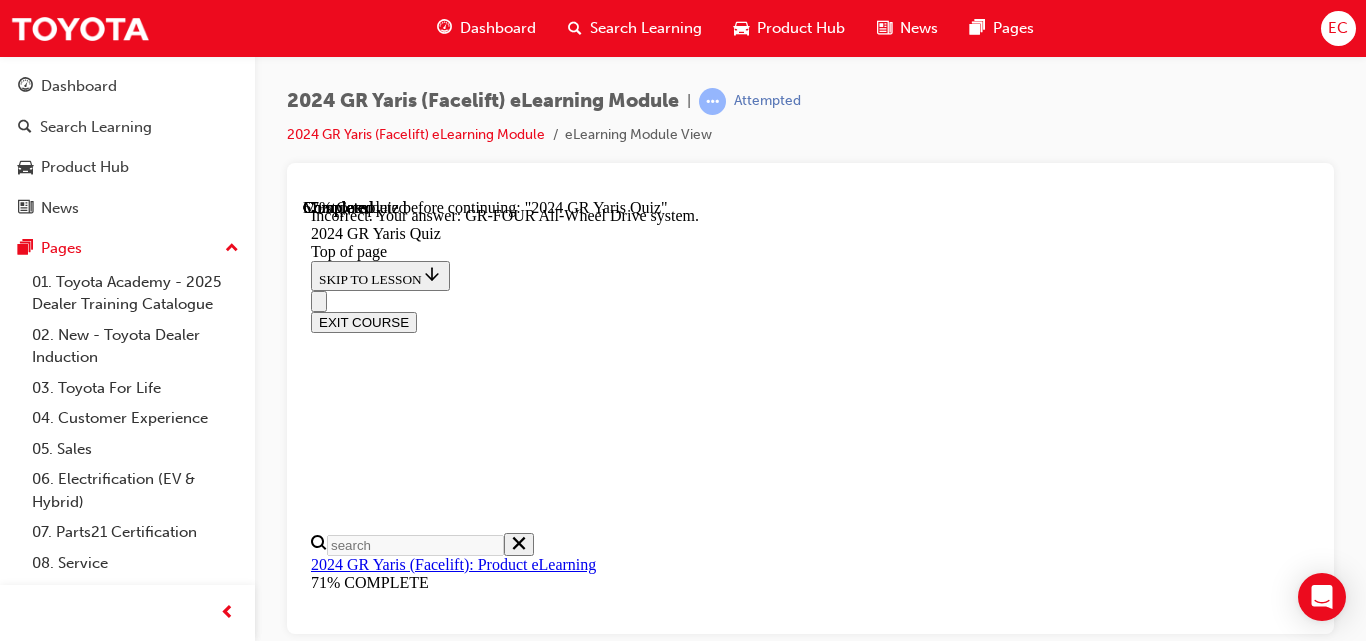 click on "NEXT" at bounding box center (337, 20400) 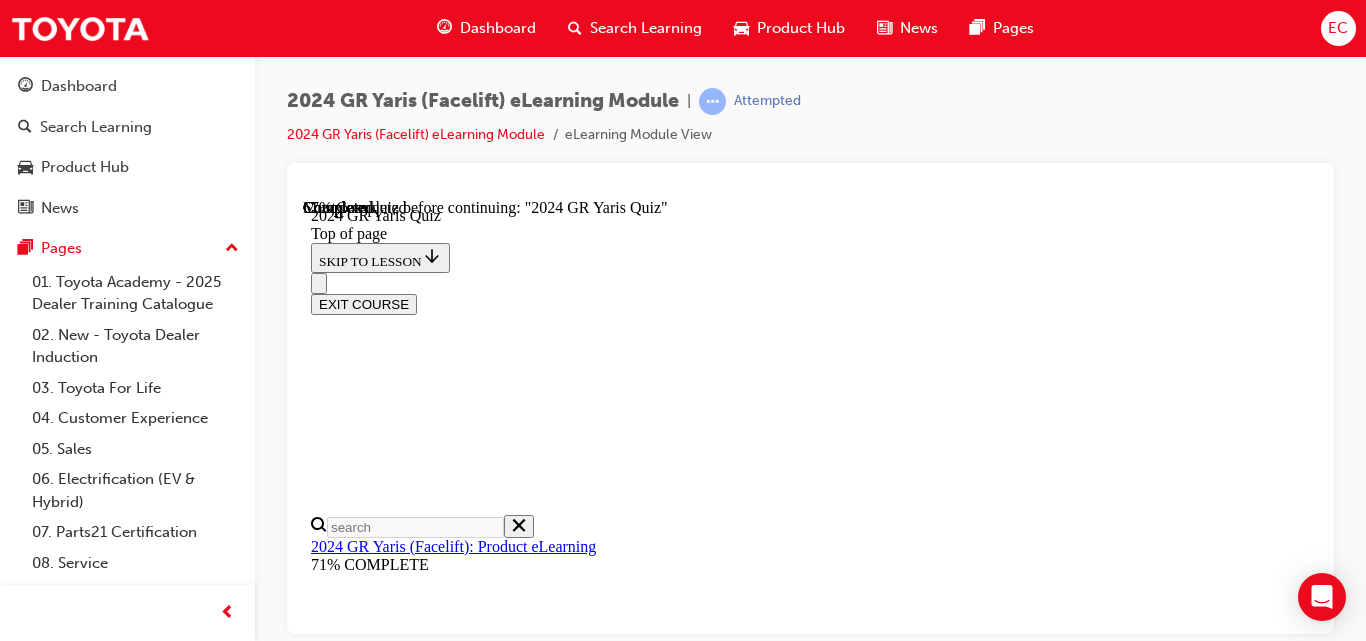 scroll, scrollTop: 510, scrollLeft: 0, axis: vertical 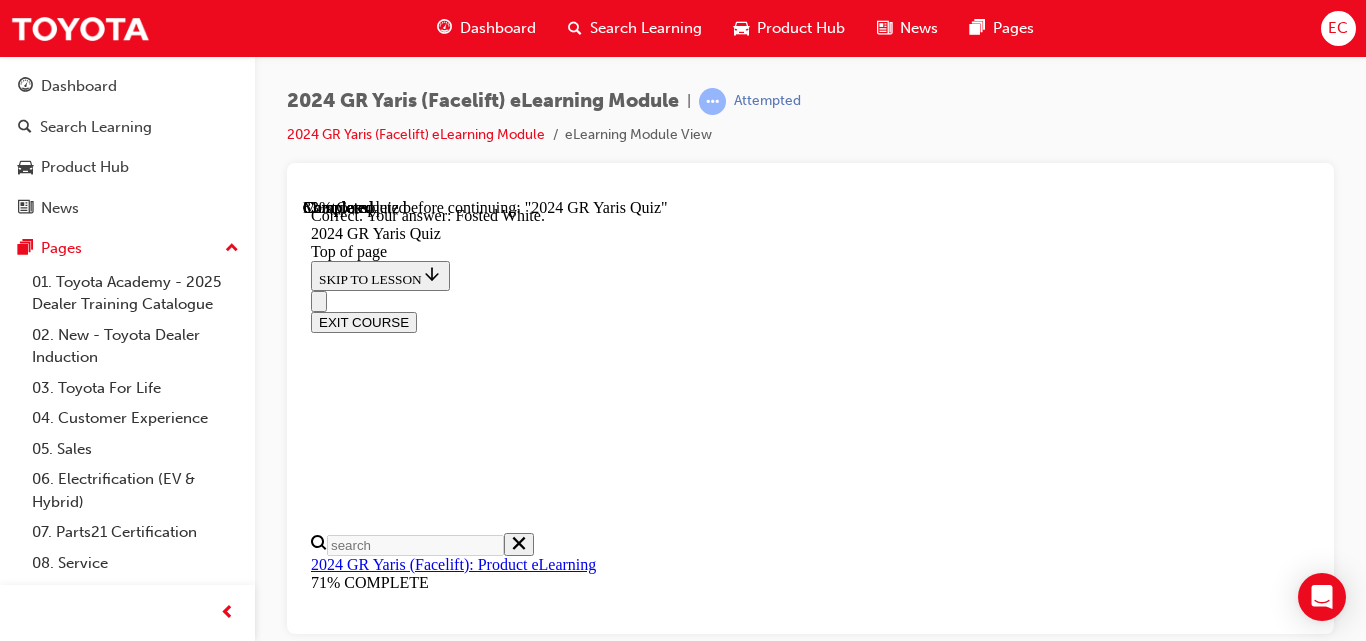 click on "NEXT" at bounding box center (337, 25525) 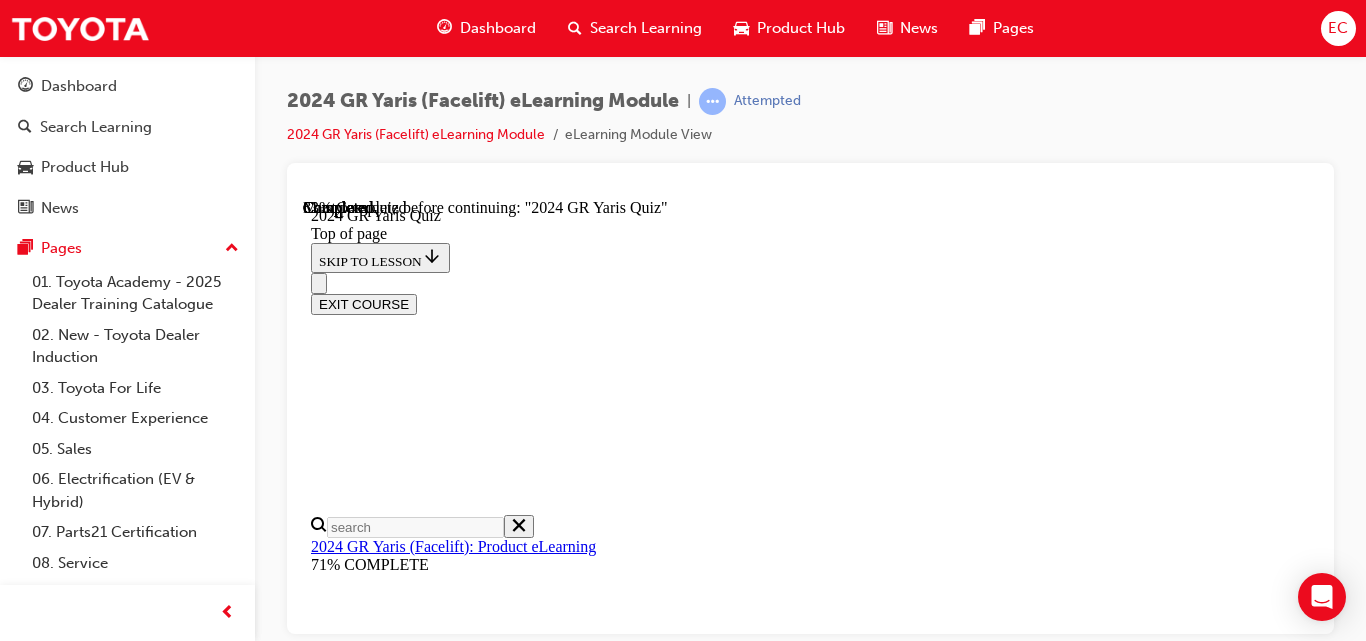 scroll, scrollTop: 737, scrollLeft: 0, axis: vertical 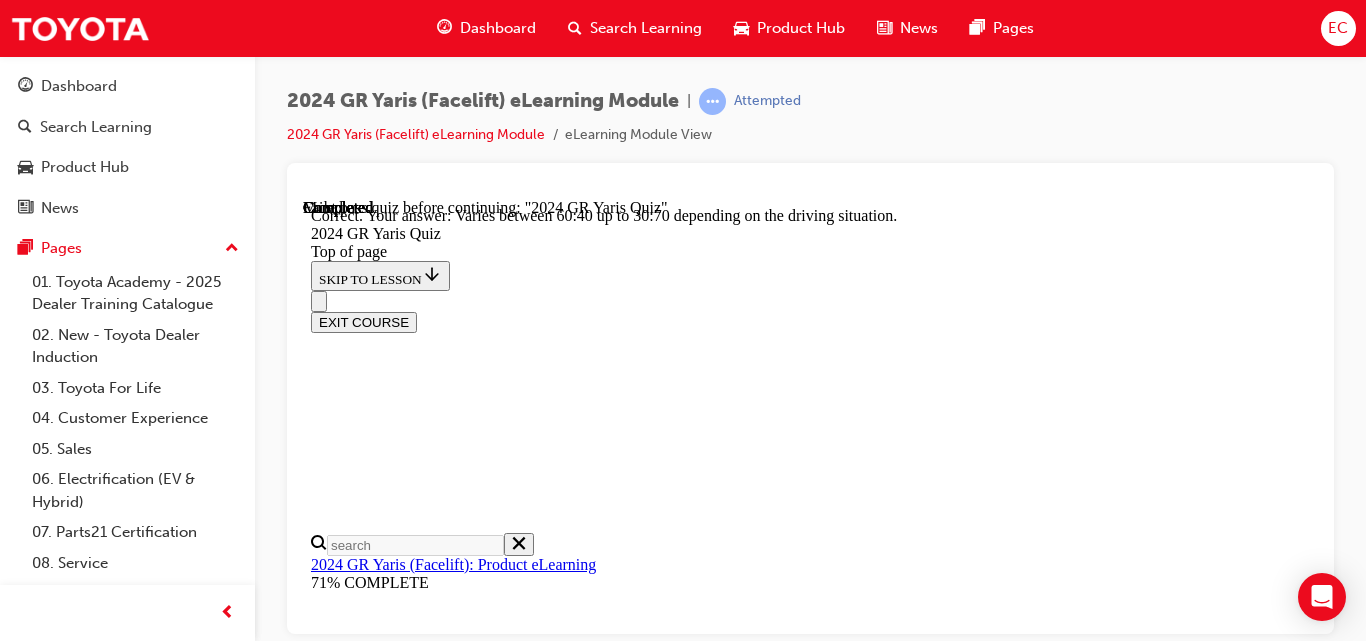 click on "NEXT" at bounding box center [337, 25784] 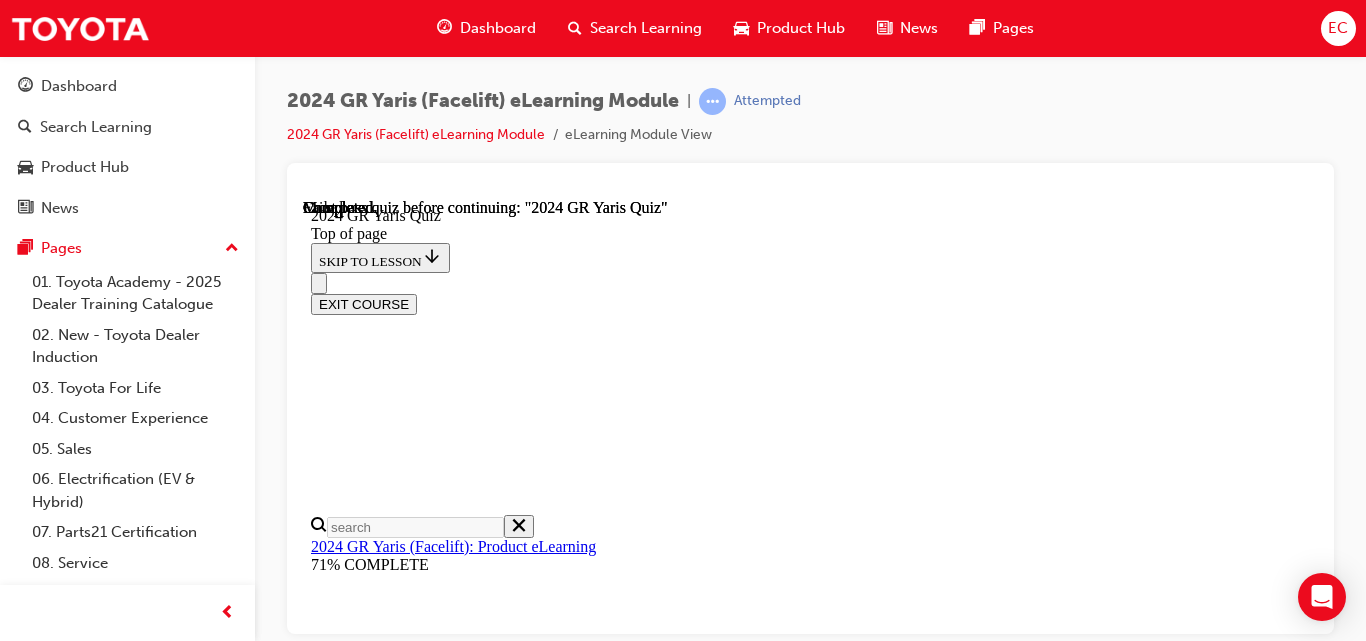 scroll, scrollTop: 661, scrollLeft: 0, axis: vertical 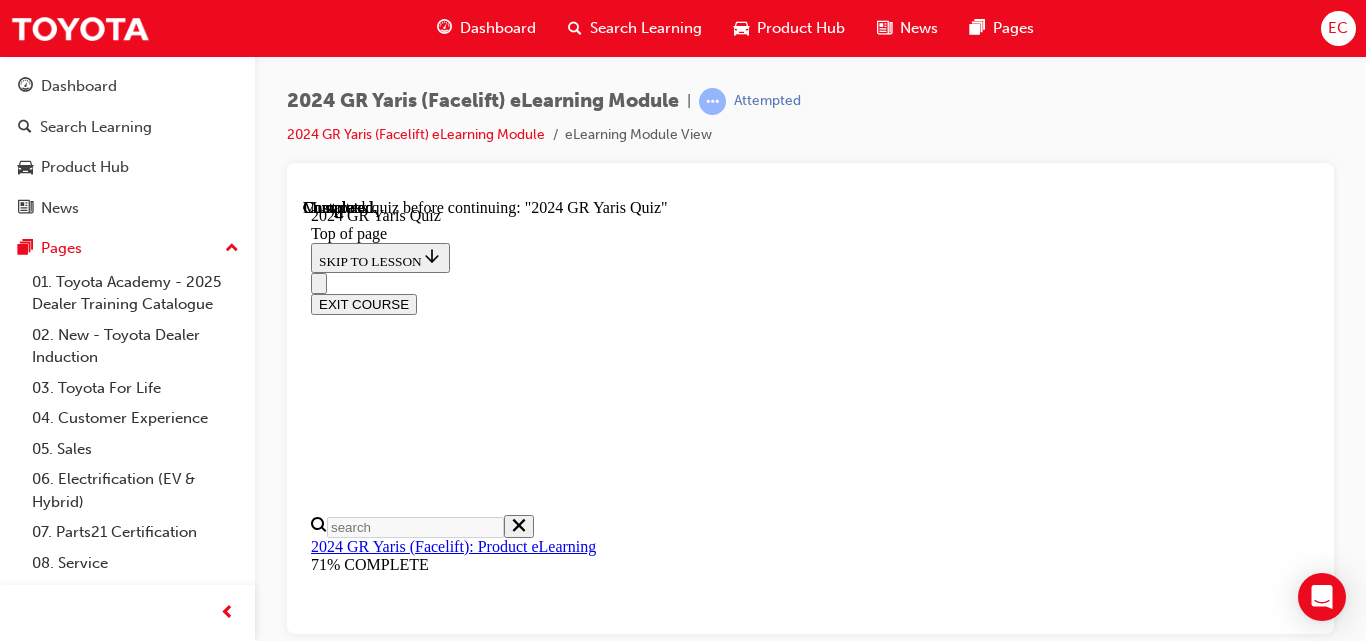 click on "TAKE AGAIN" at bounding box center (359, 8825) 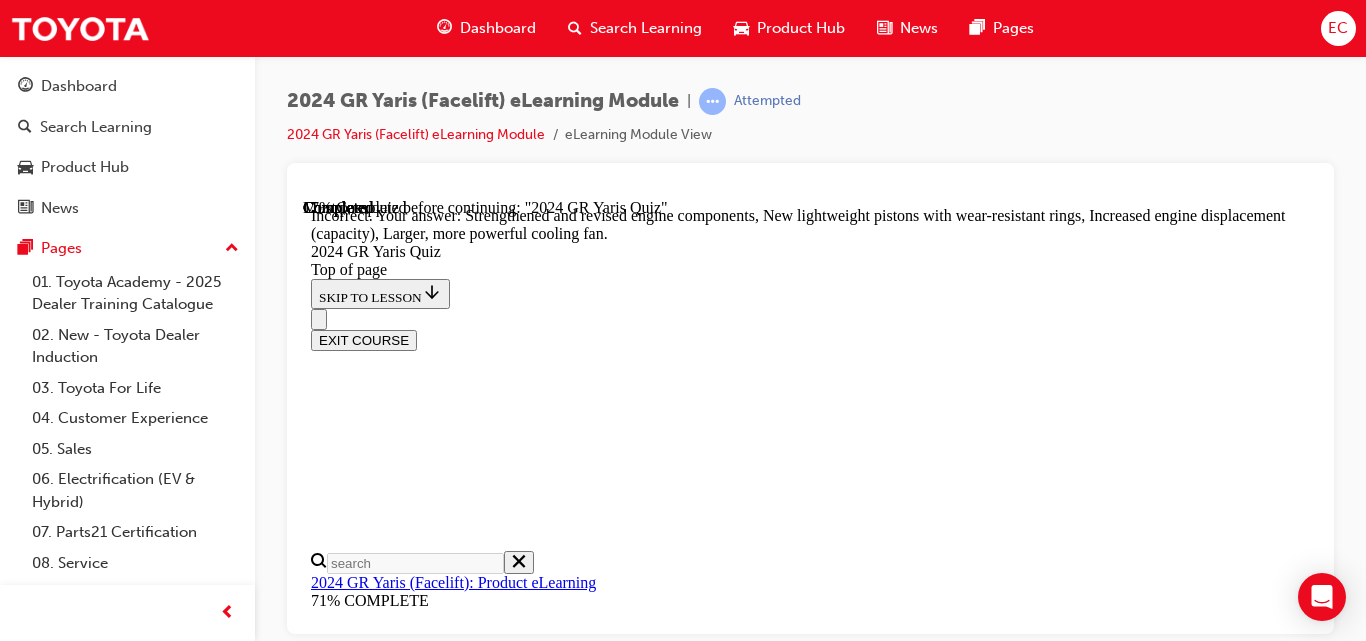 click on "NEXT" at bounding box center (337, 12495) 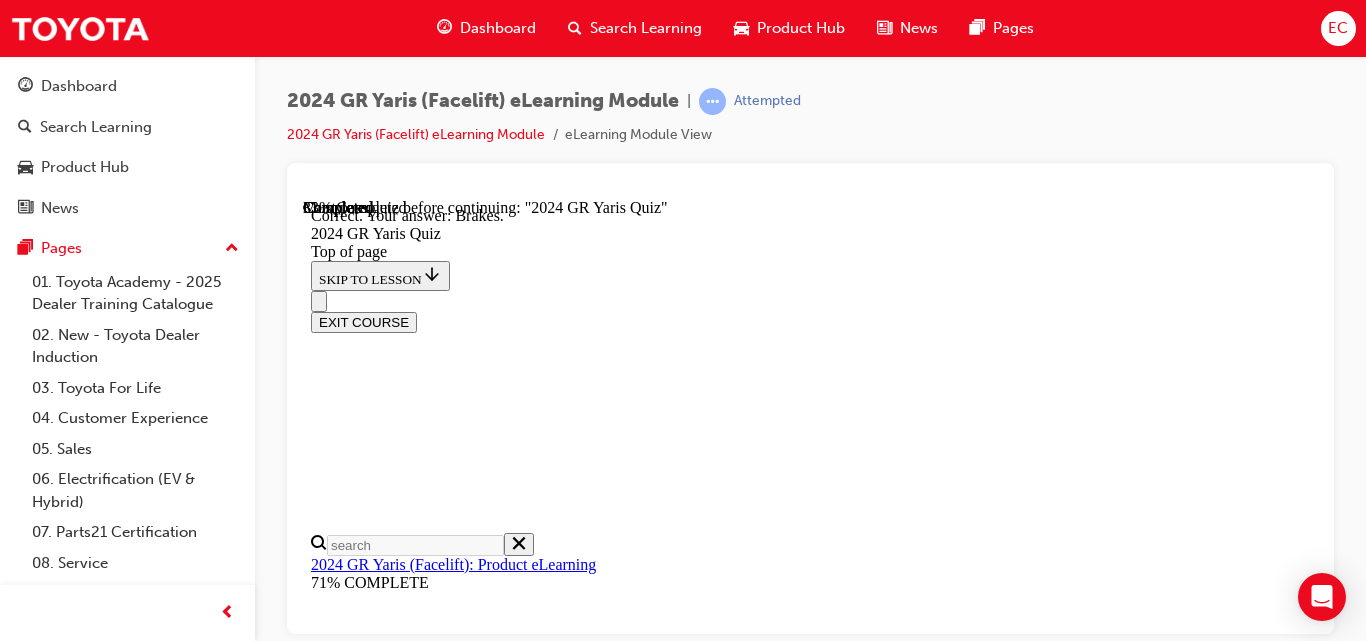 scroll, scrollTop: 1096, scrollLeft: 0, axis: vertical 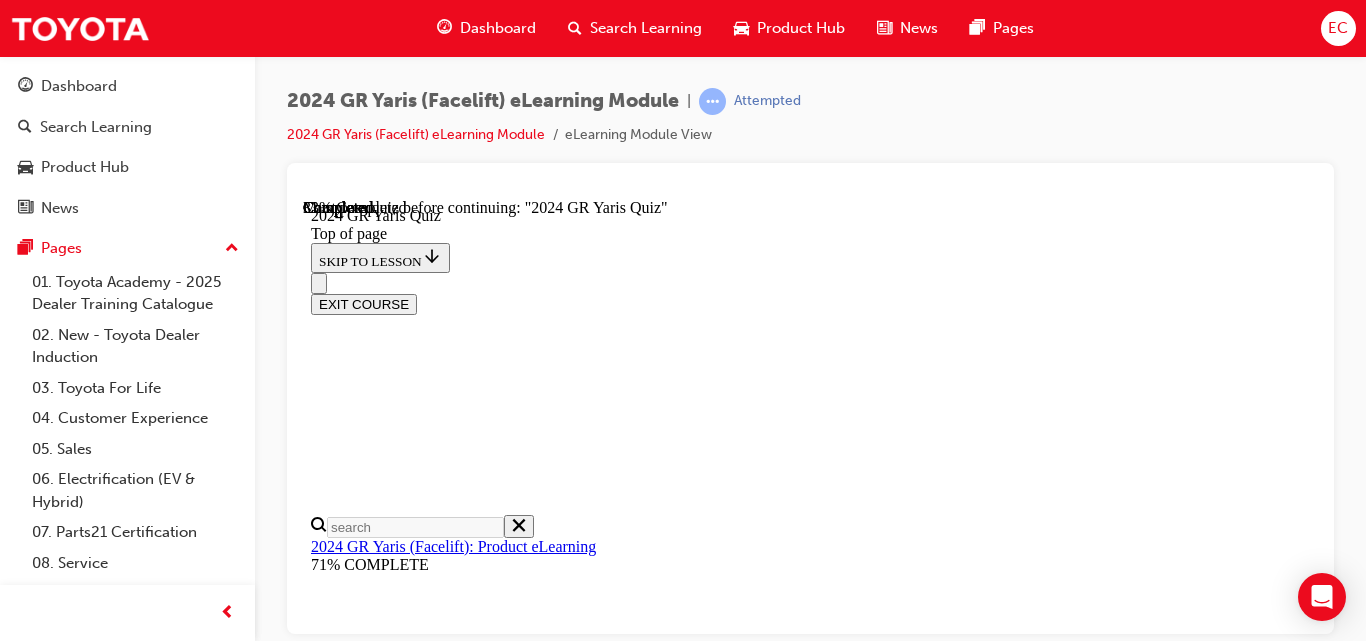 click on "Intercooler Spray" at bounding box center [810, 22057] 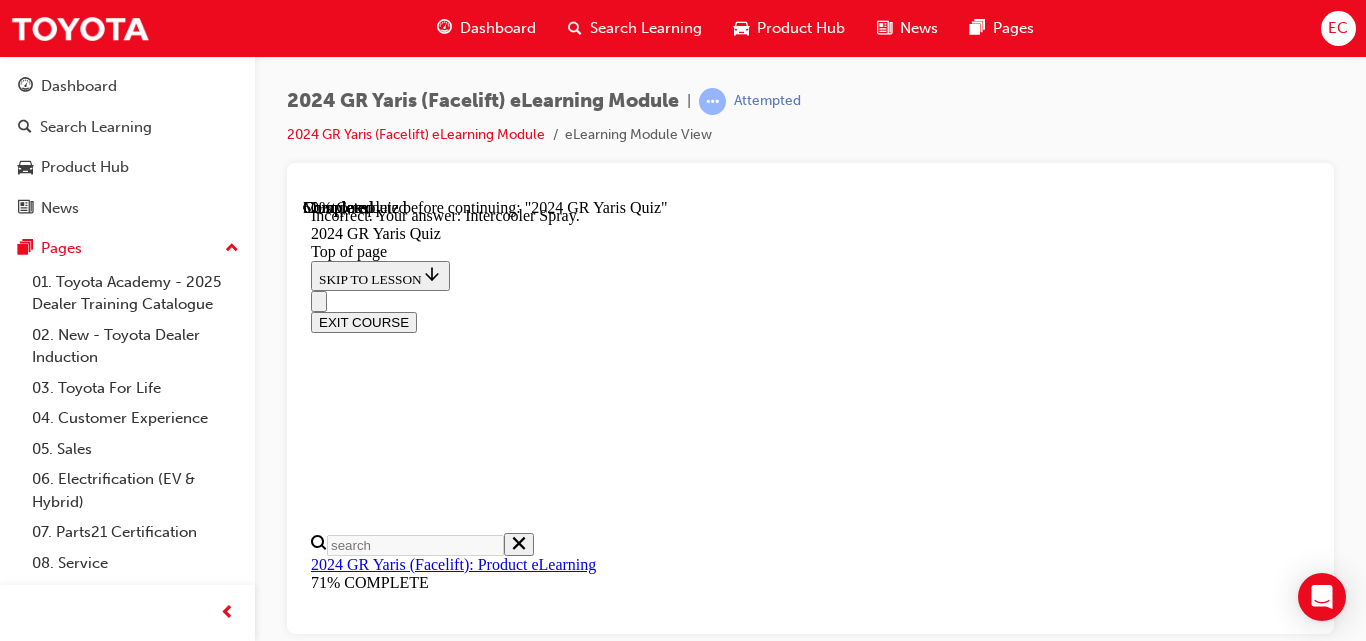 scroll, scrollTop: 1047, scrollLeft: 0, axis: vertical 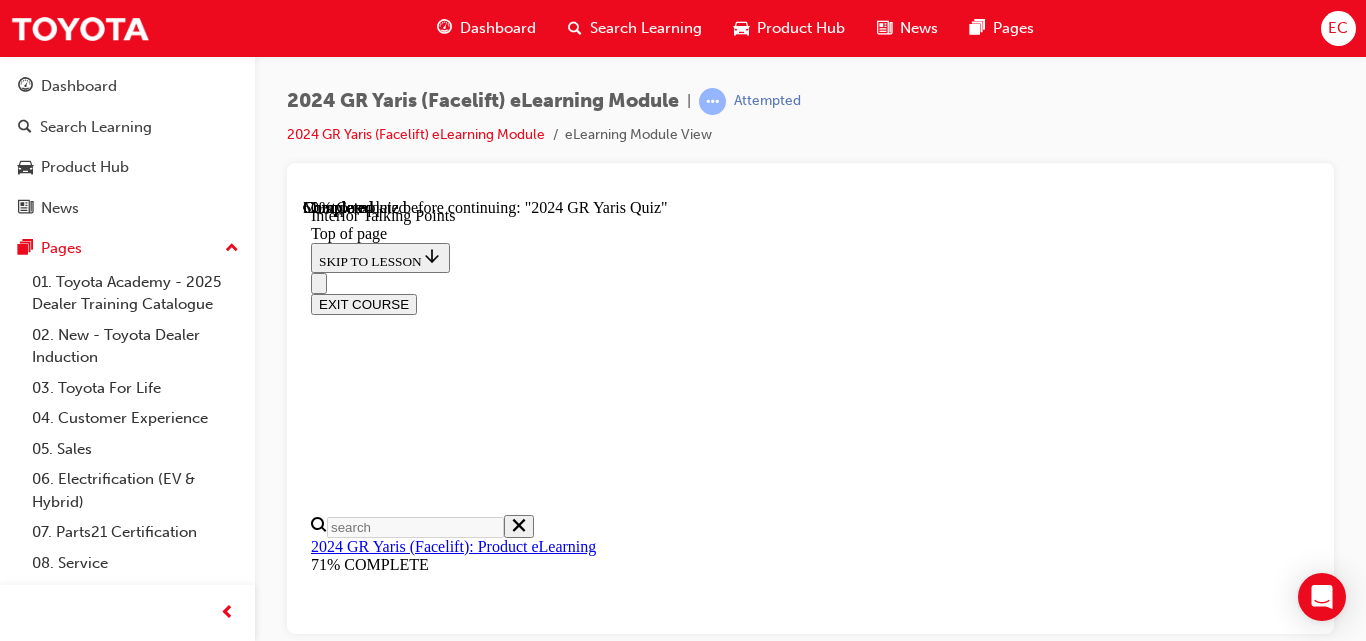 click on "2024 GR Yaris Quiz" at bounding box center (830, 6132) 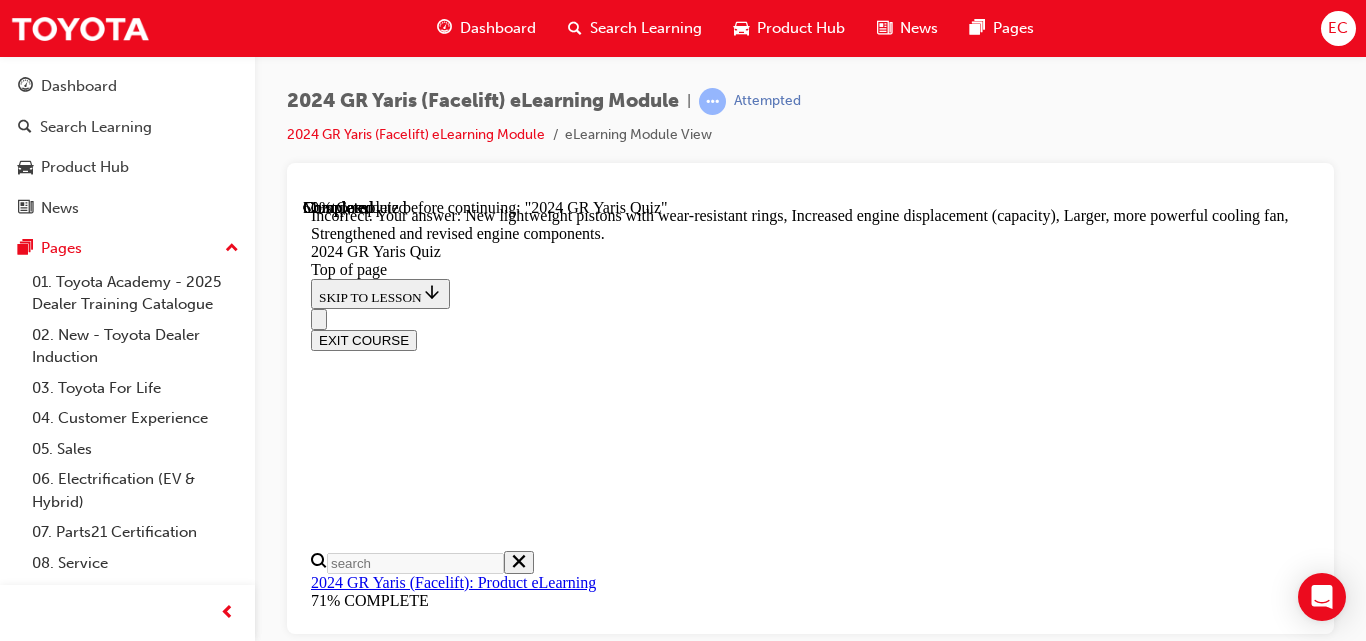 scroll, scrollTop: 1379, scrollLeft: 0, axis: vertical 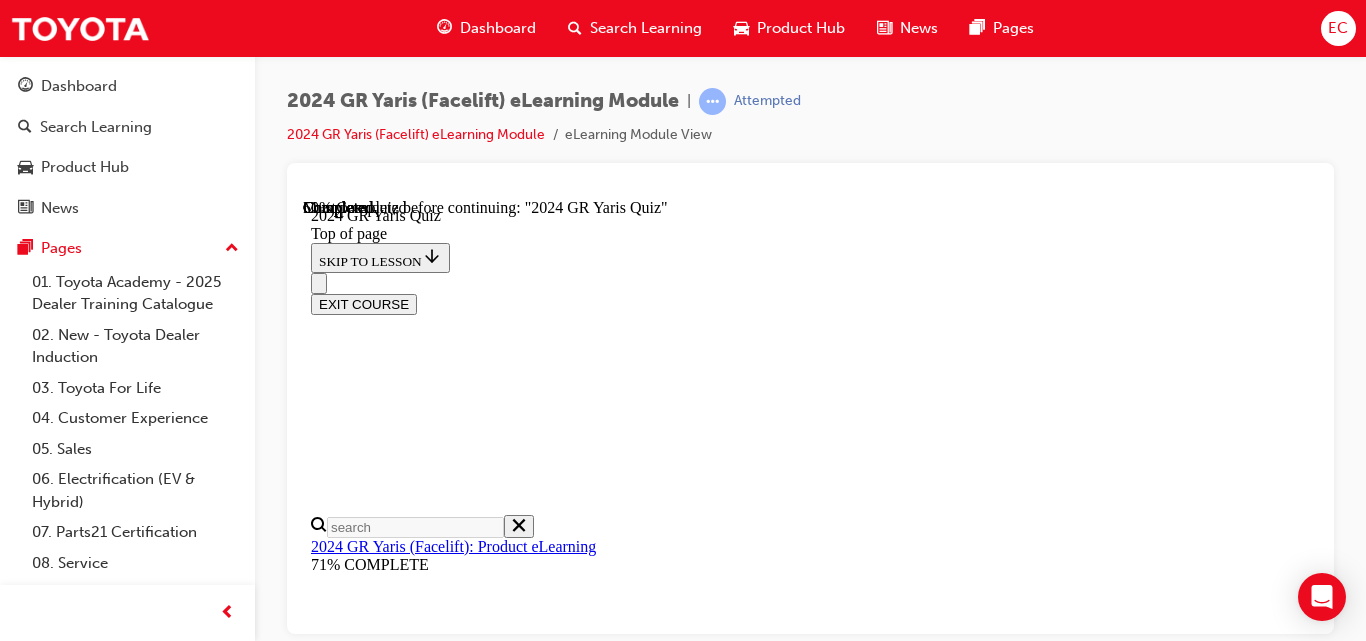 click on "SUBMIT" at bounding box center (344, 21255) 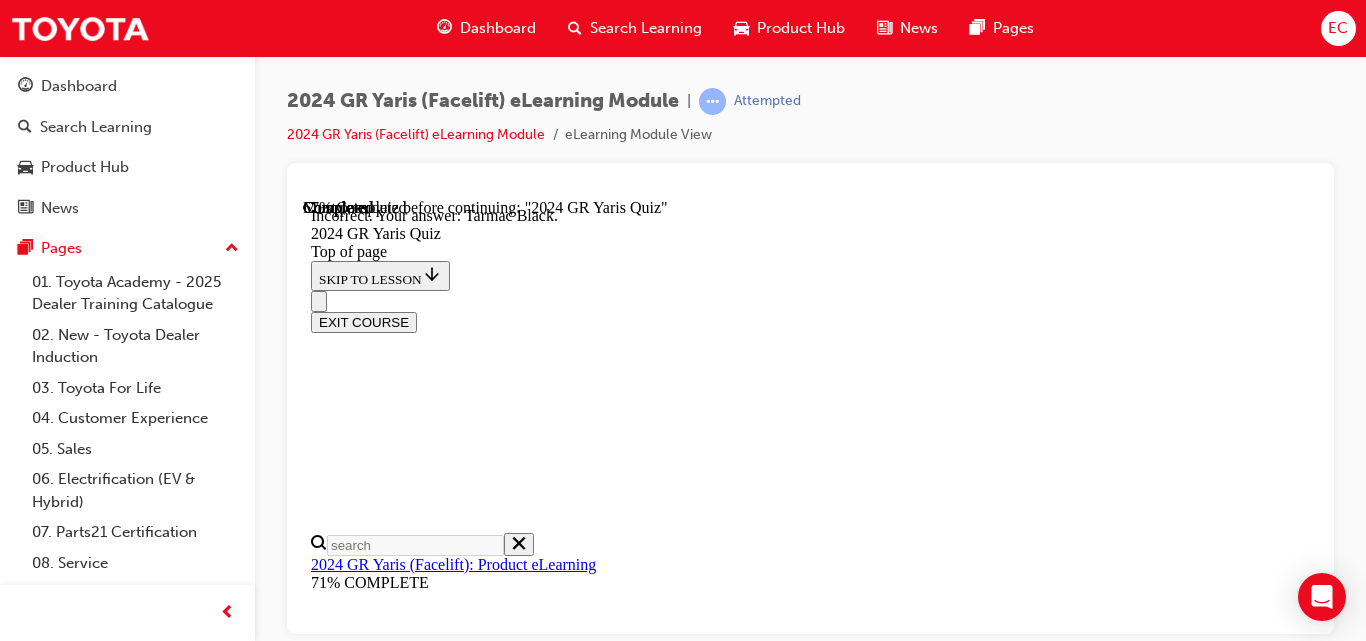 scroll, scrollTop: 725, scrollLeft: 0, axis: vertical 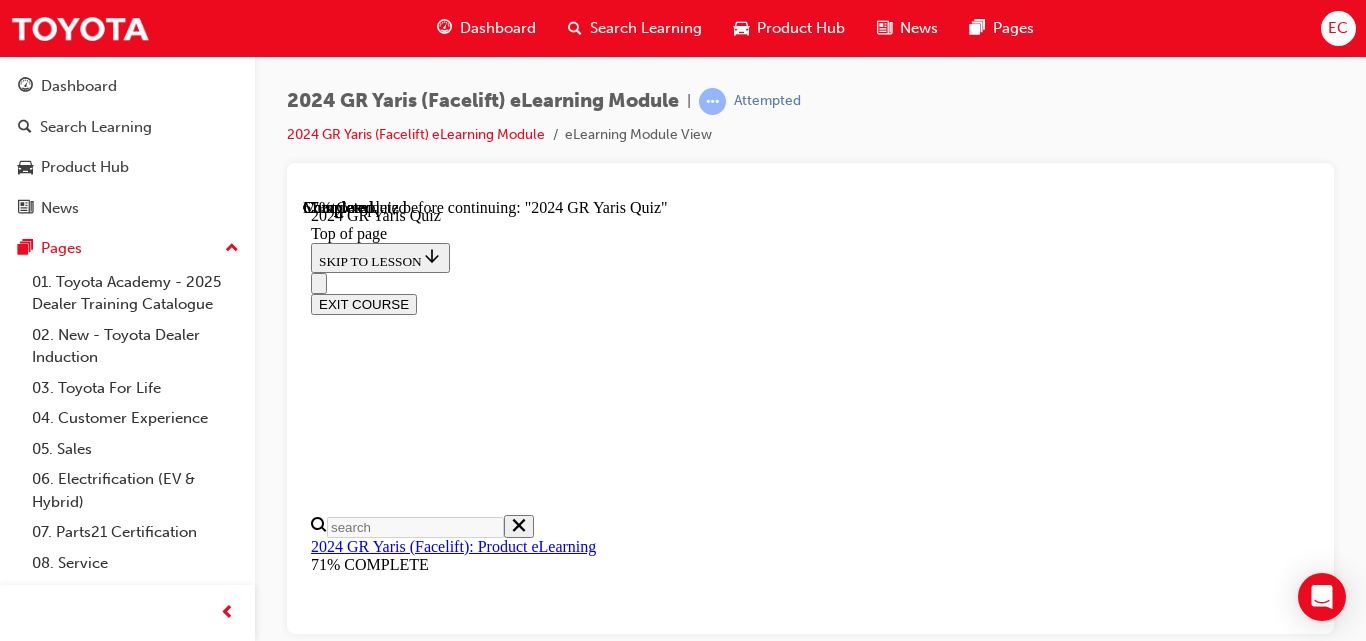 click at bounding box center [810, 21013] 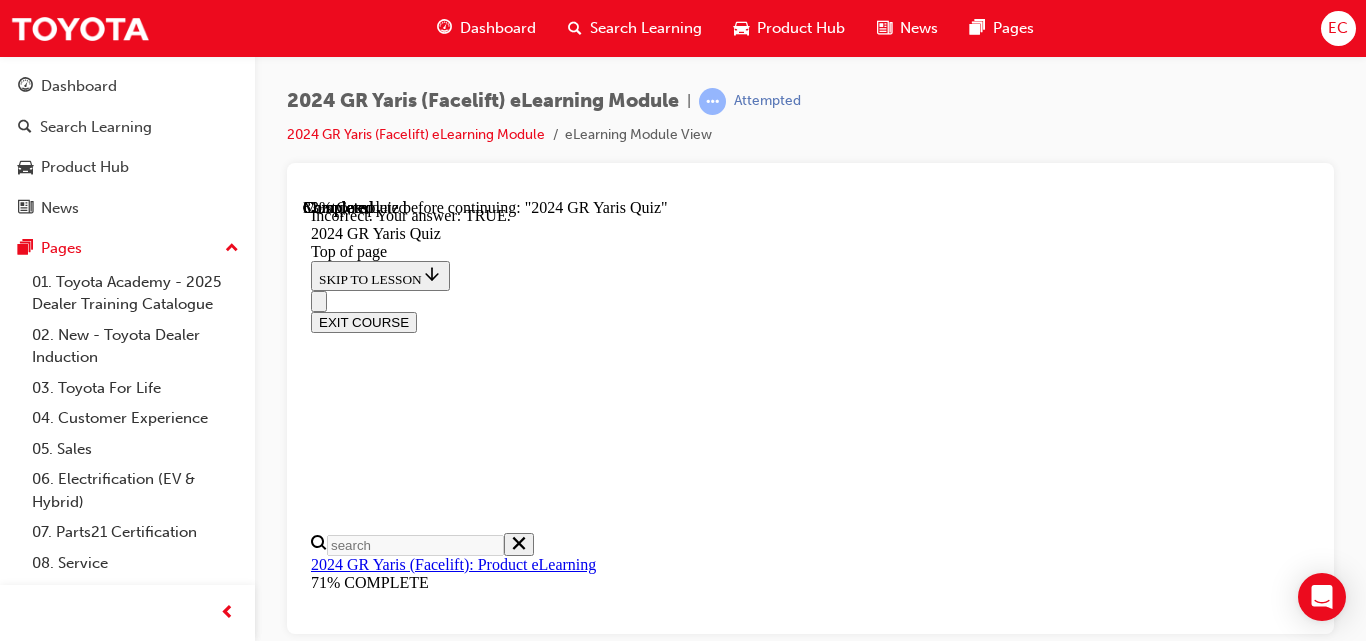 scroll, scrollTop: 779, scrollLeft: 0, axis: vertical 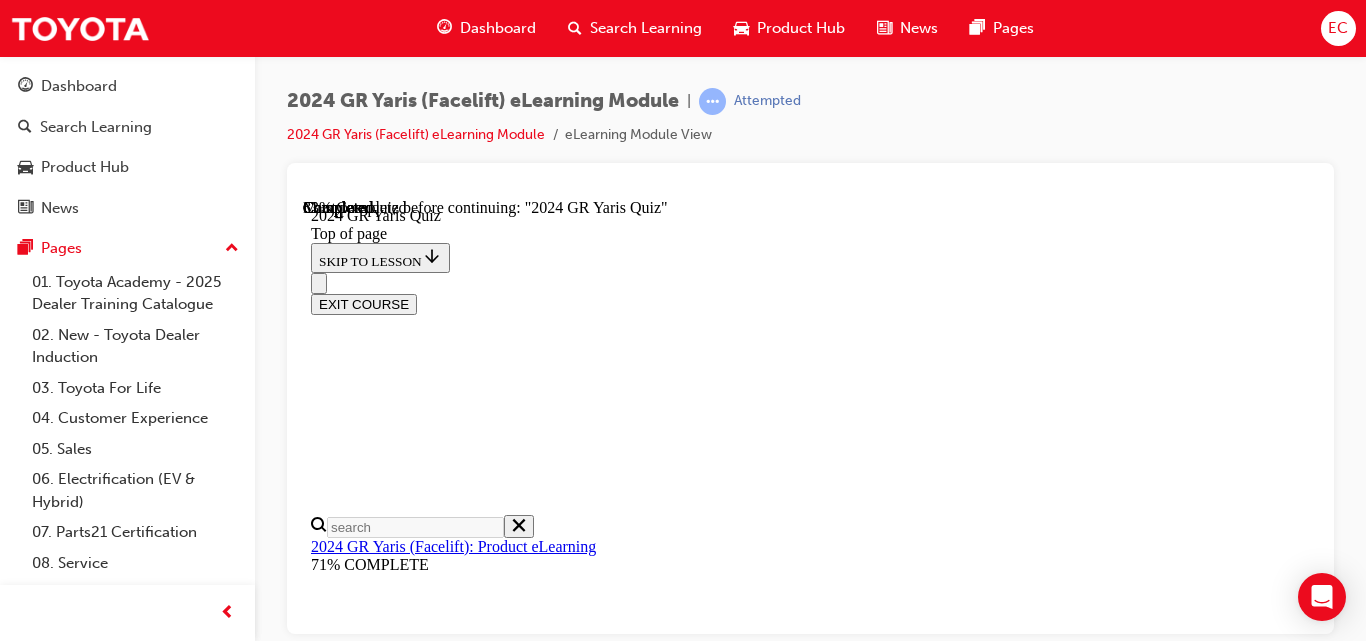 click on "Varies between 60:40 up to 30:70 depending on the driving situation" at bounding box center [810, 20142] 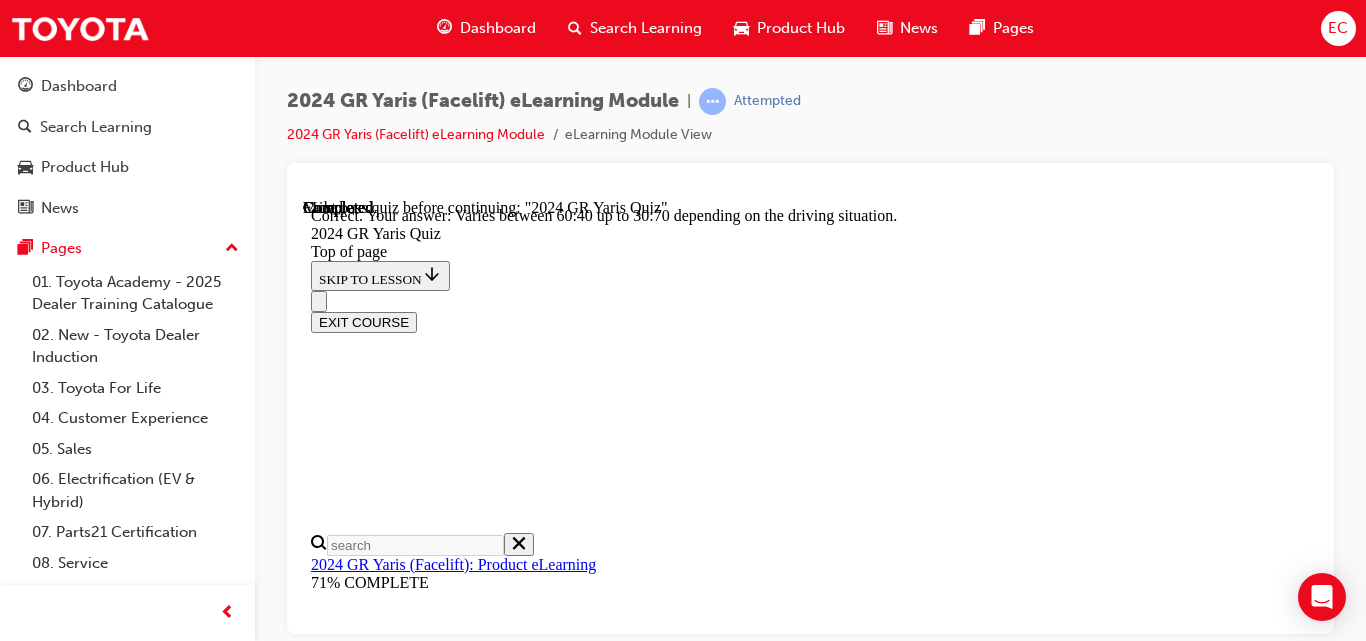 scroll, scrollTop: 991, scrollLeft: 0, axis: vertical 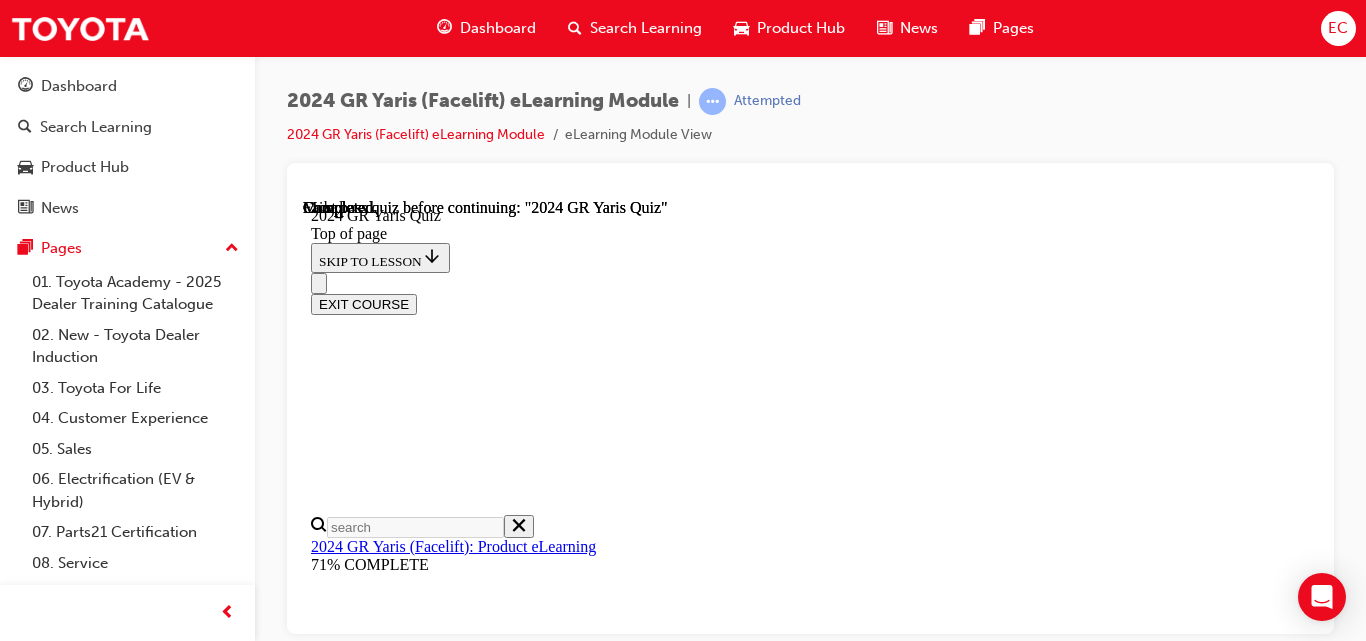 click on "TAKE AGAIN" at bounding box center (359, 17003) 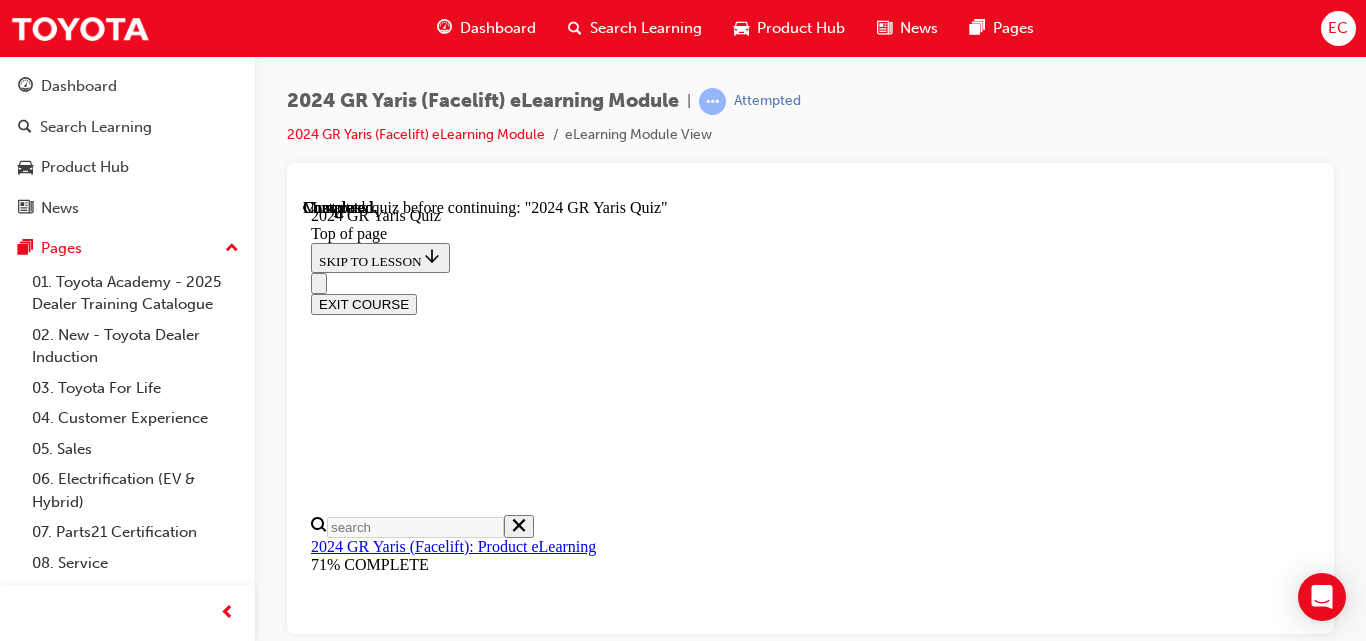 scroll, scrollTop: 276, scrollLeft: 0, axis: vertical 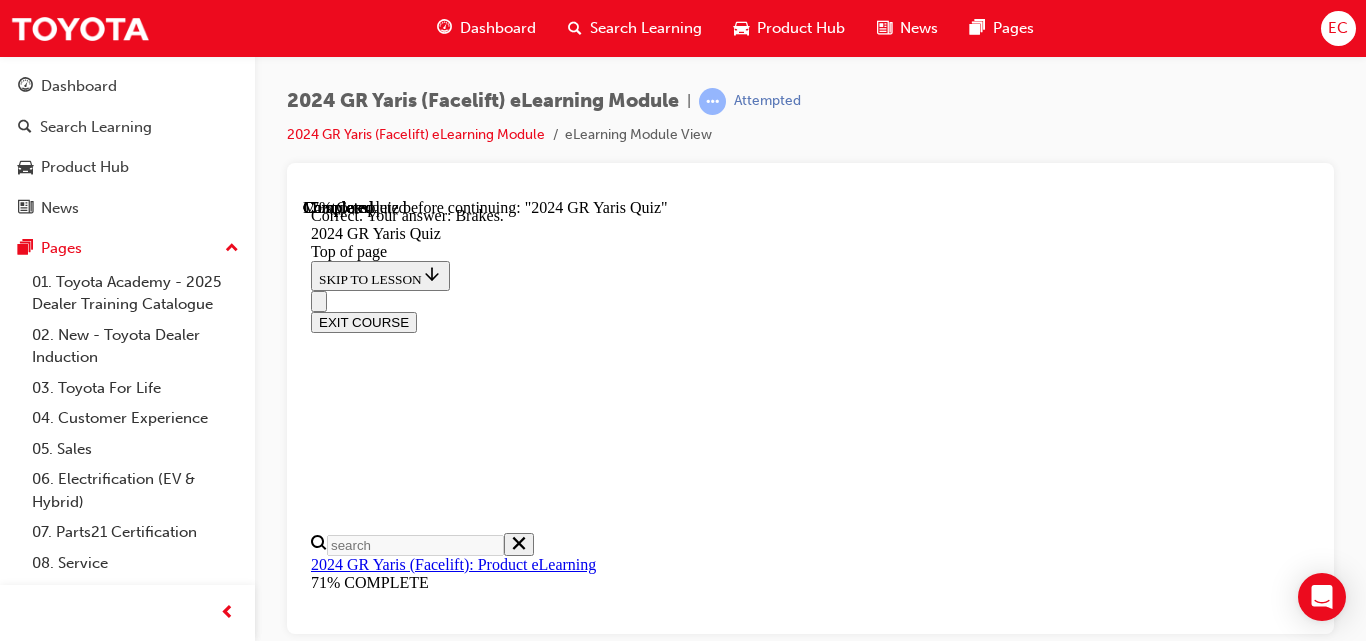 drag, startPoint x: 942, startPoint y: 544, endPoint x: 950, endPoint y: 536, distance: 11.313708 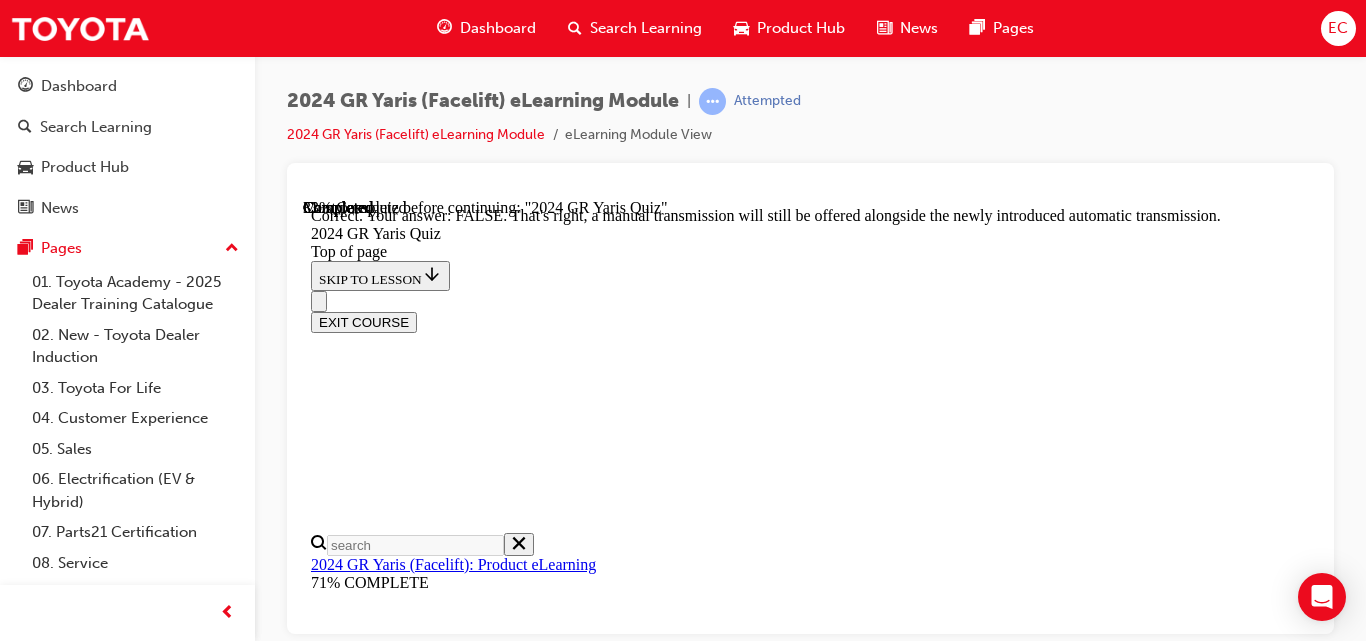 scroll, scrollTop: 925, scrollLeft: 0, axis: vertical 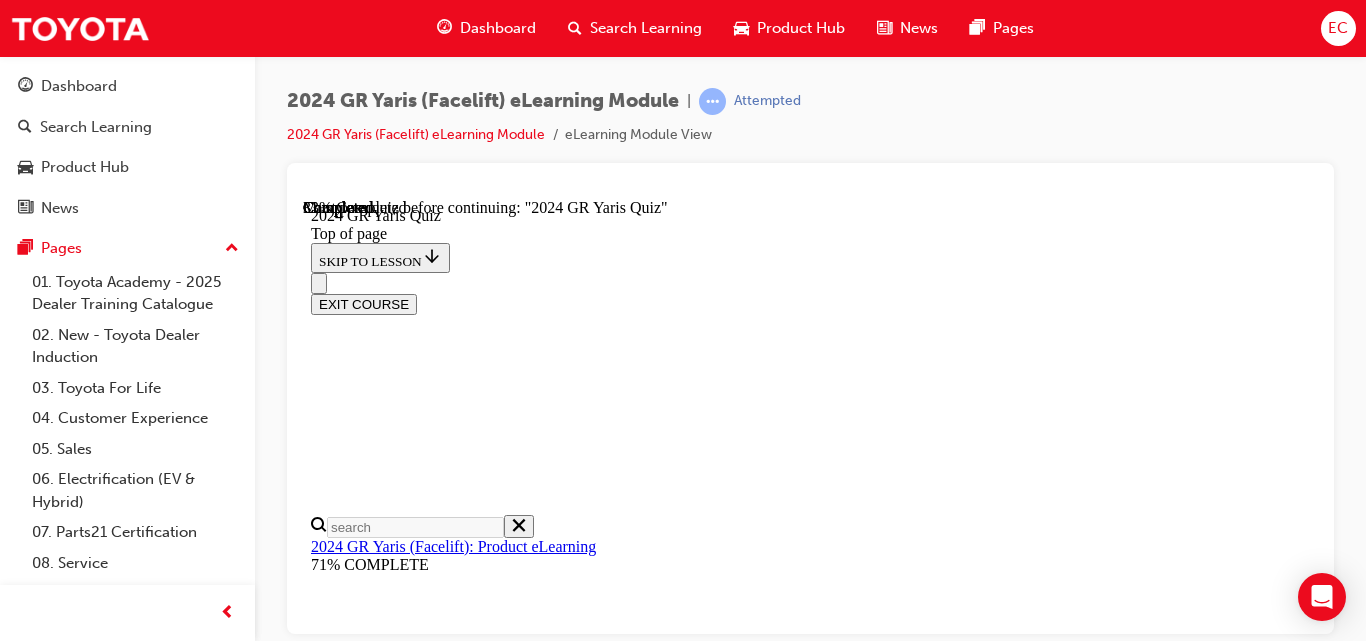 click on "Strengthened and revised engine components" at bounding box center (830, 13830) 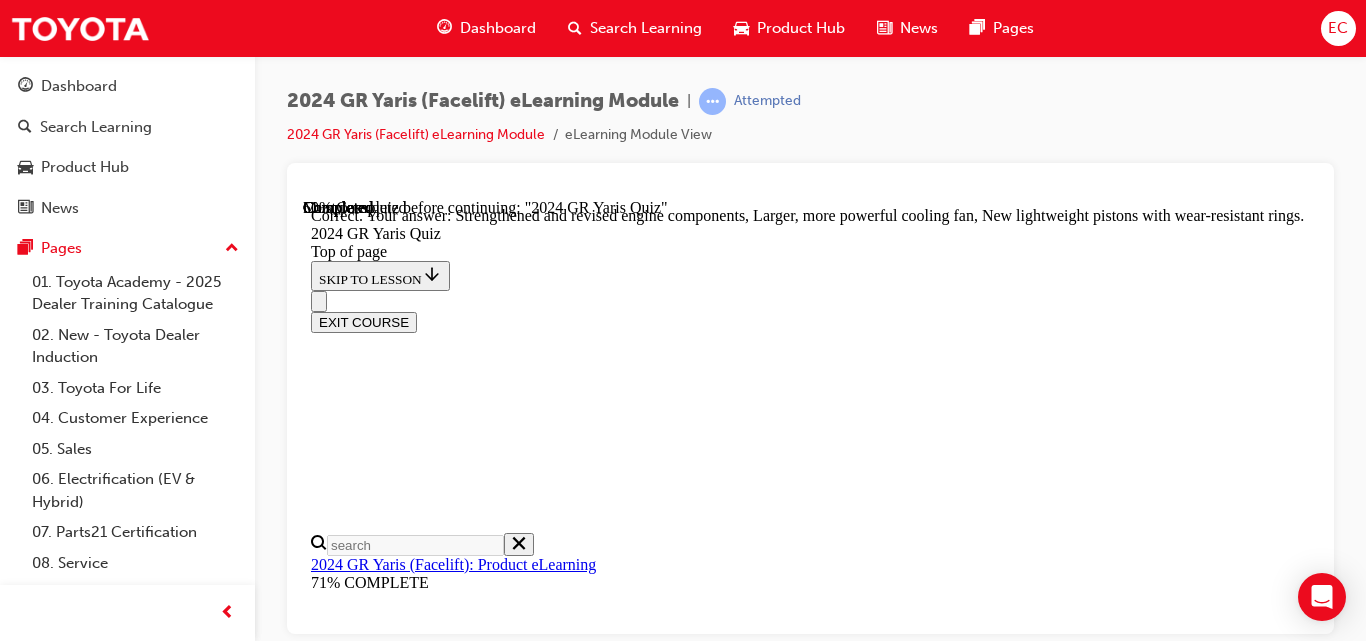 scroll, scrollTop: 1076, scrollLeft: 0, axis: vertical 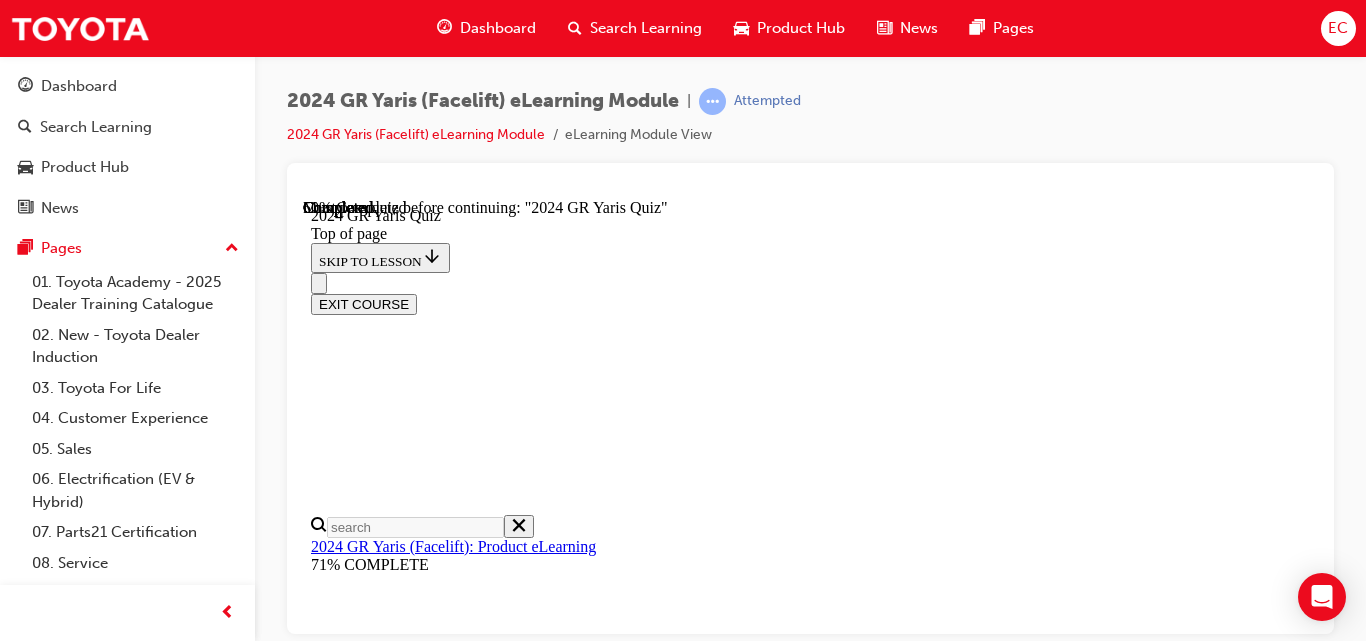 click on "EXIT COURSE" at bounding box center (803, 293) 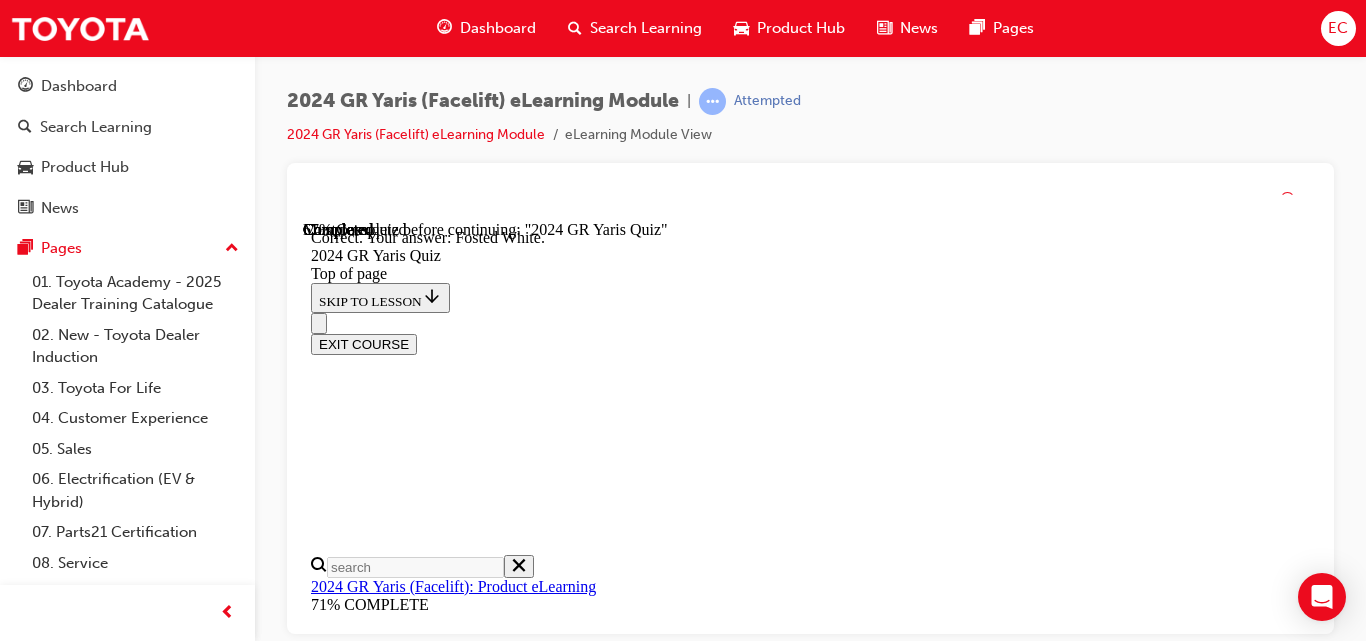 scroll, scrollTop: 725, scrollLeft: 0, axis: vertical 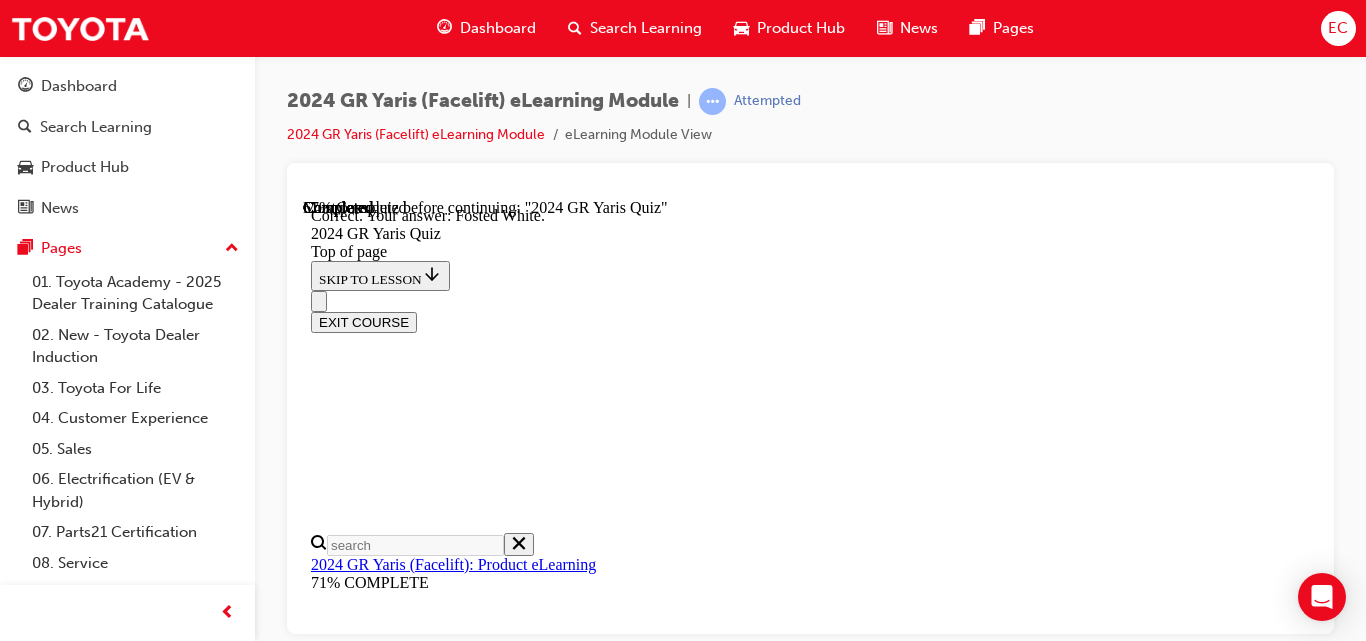 click on "NEXT" at bounding box center [337, 21403] 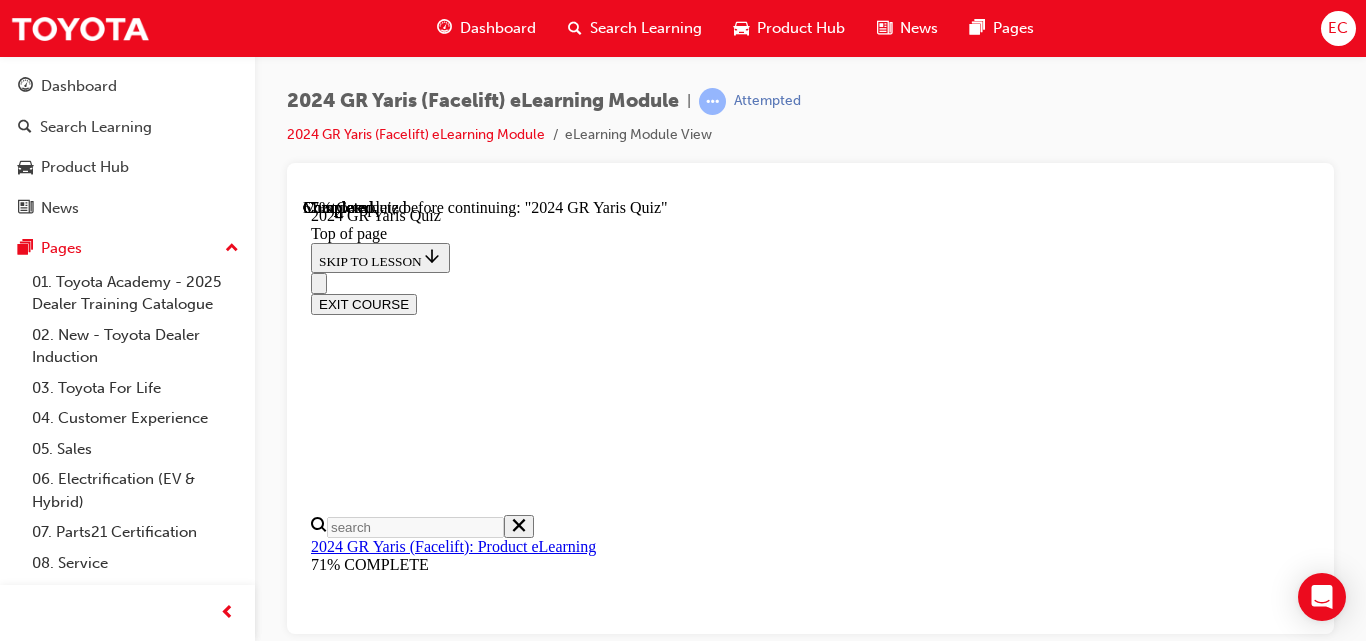 scroll, scrollTop: 362, scrollLeft: 0, axis: vertical 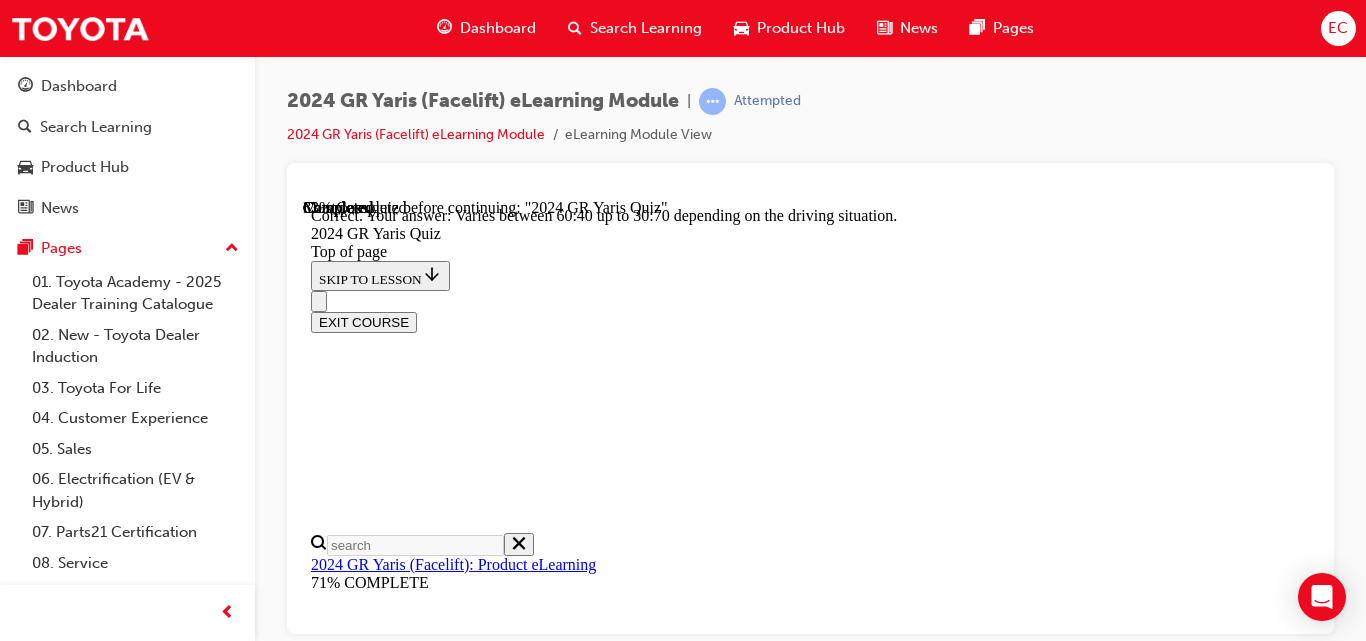 click on "NEXT" at bounding box center [337, 25784] 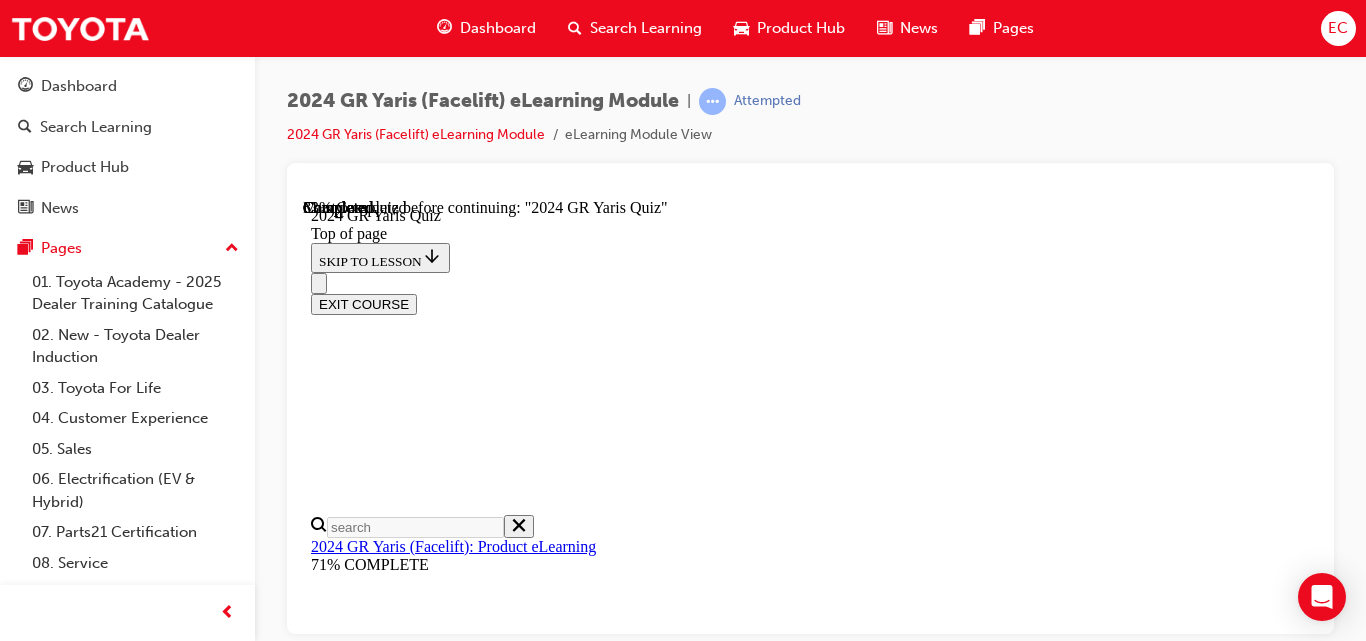 scroll, scrollTop: 763, scrollLeft: 0, axis: vertical 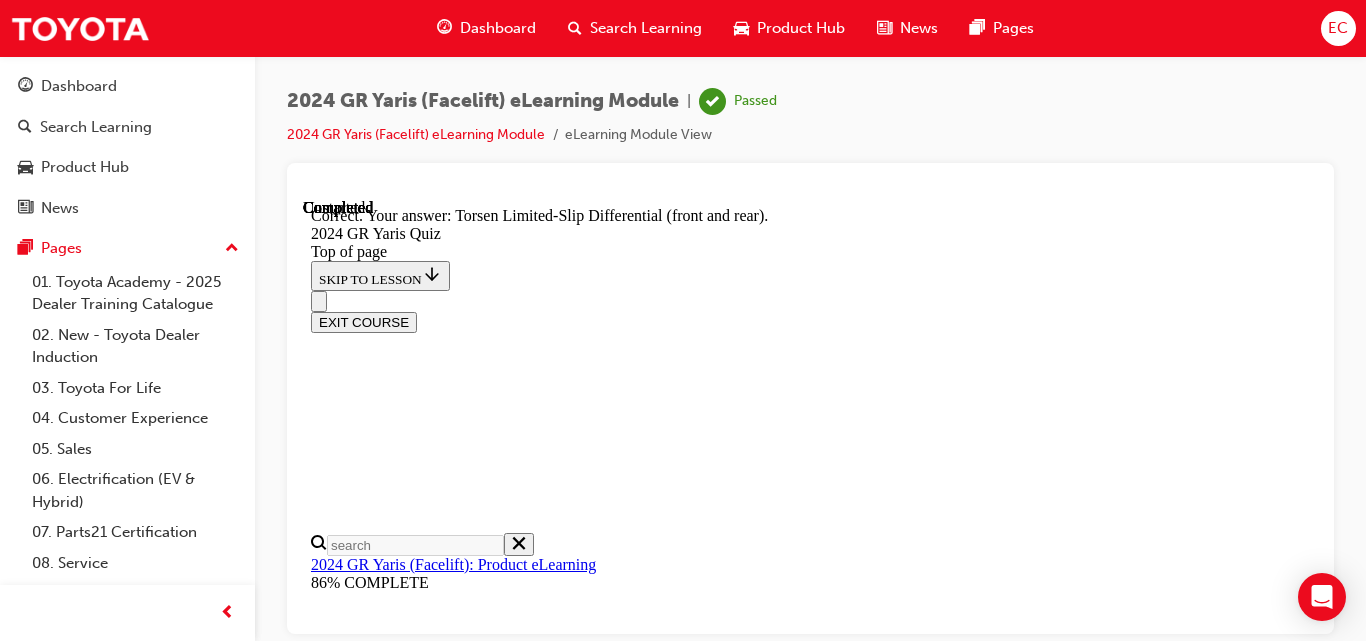 click on "NEXT" at bounding box center [337, 24007] 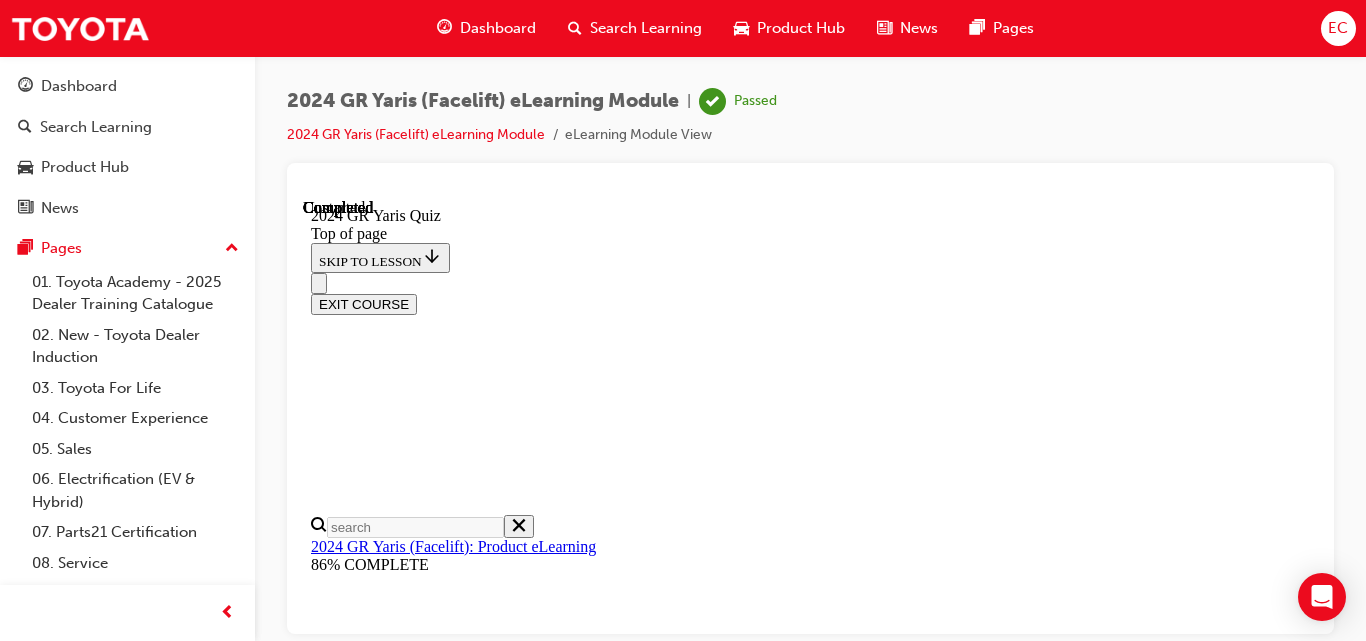 scroll, scrollTop: 661, scrollLeft: 0, axis: vertical 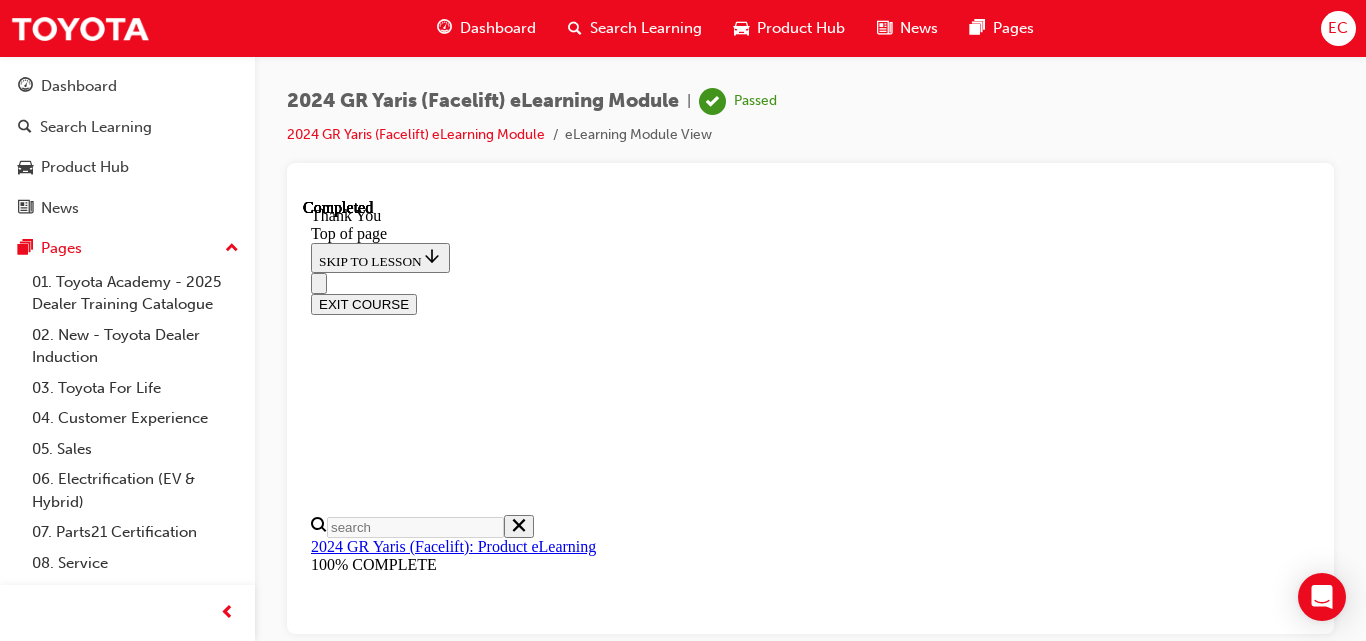click on "EXIT COURSE" at bounding box center (364, 303) 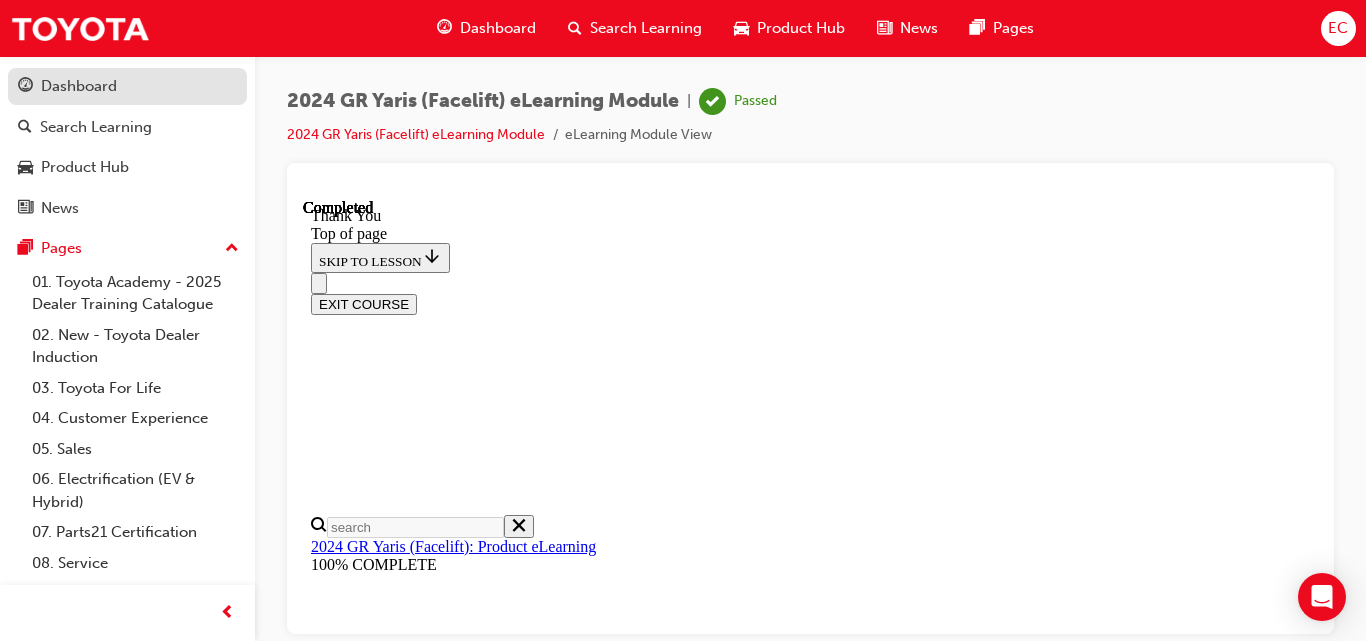 click on "Dashboard" at bounding box center [79, 86] 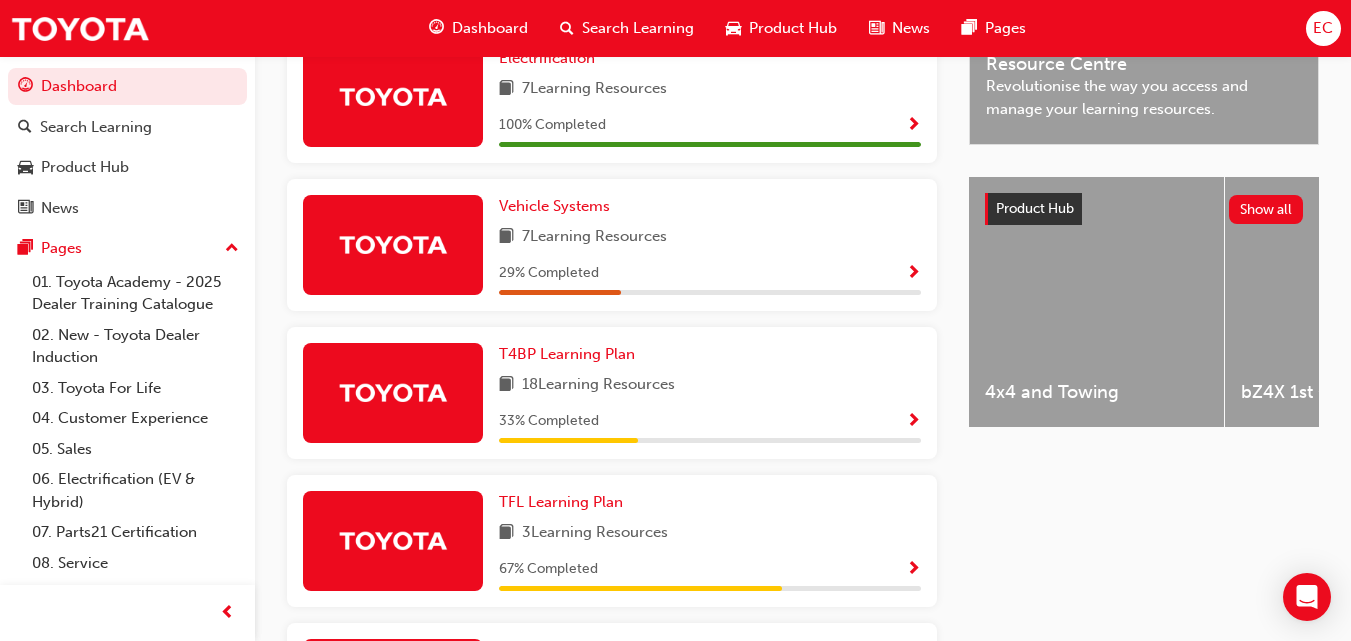 scroll, scrollTop: 1030, scrollLeft: 0, axis: vertical 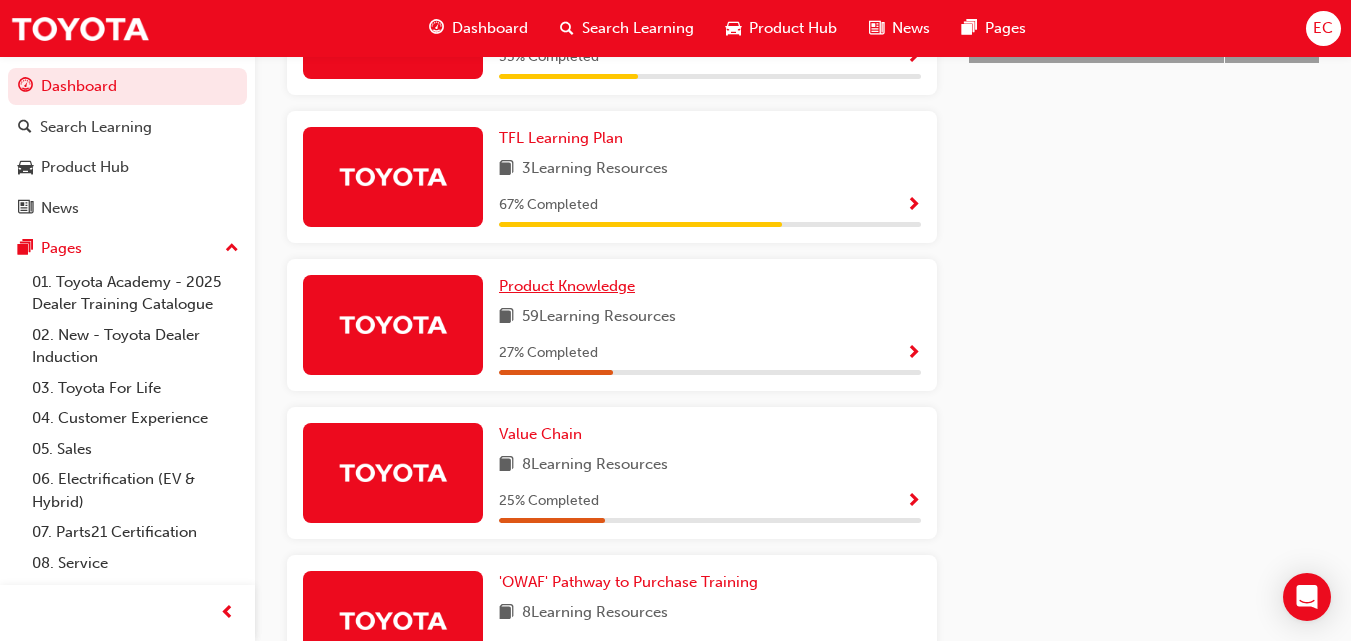 click on "Product Knowledge" at bounding box center (567, 286) 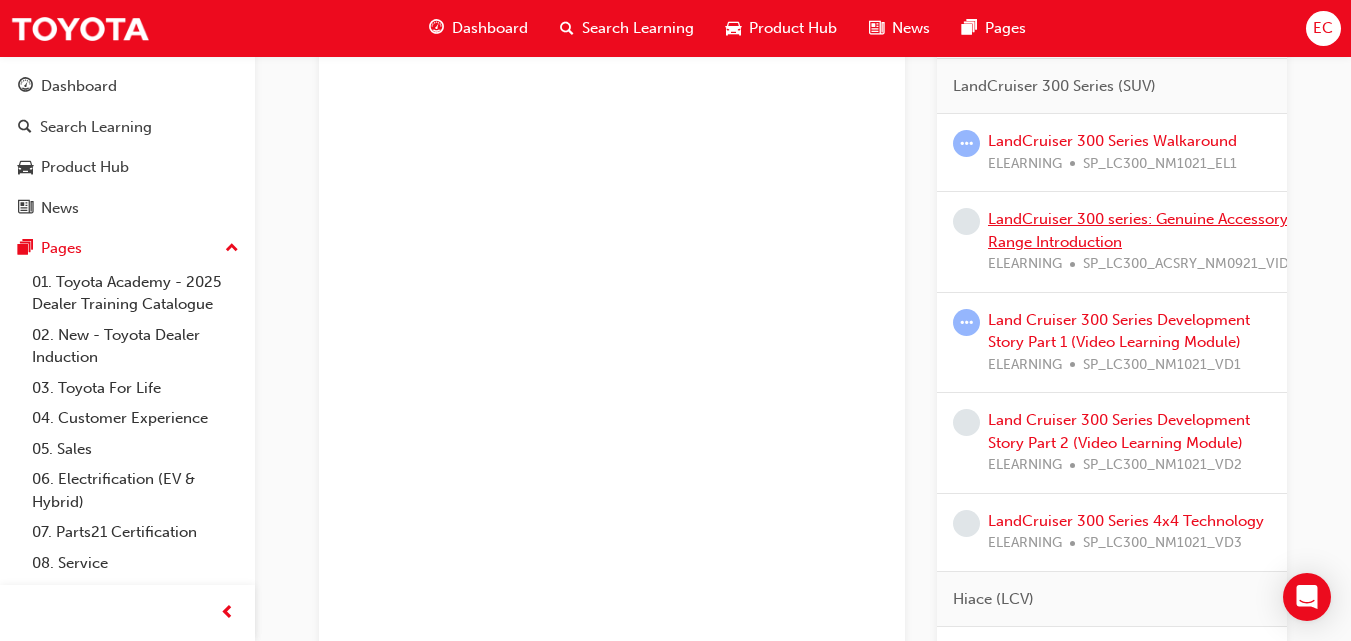 scroll, scrollTop: 2715, scrollLeft: 0, axis: vertical 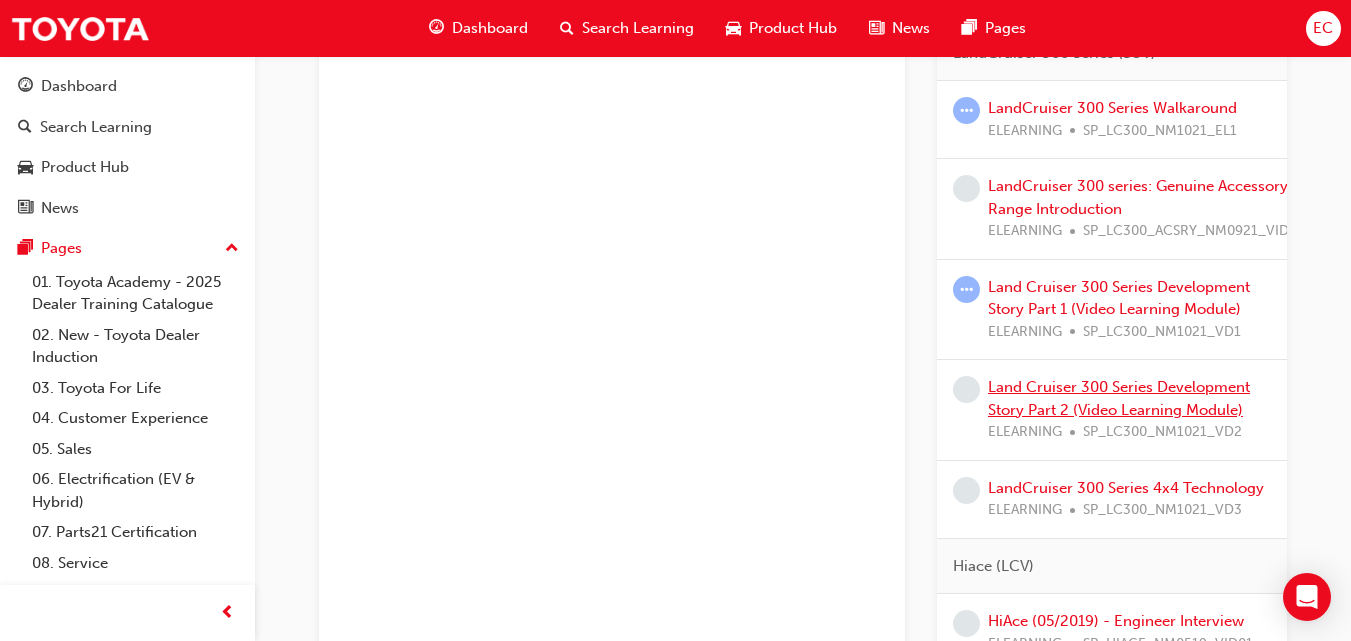 click on "Land Cruiser 300 Series Development Story Part 2 (Video Learning Module)" at bounding box center (1119, 398) 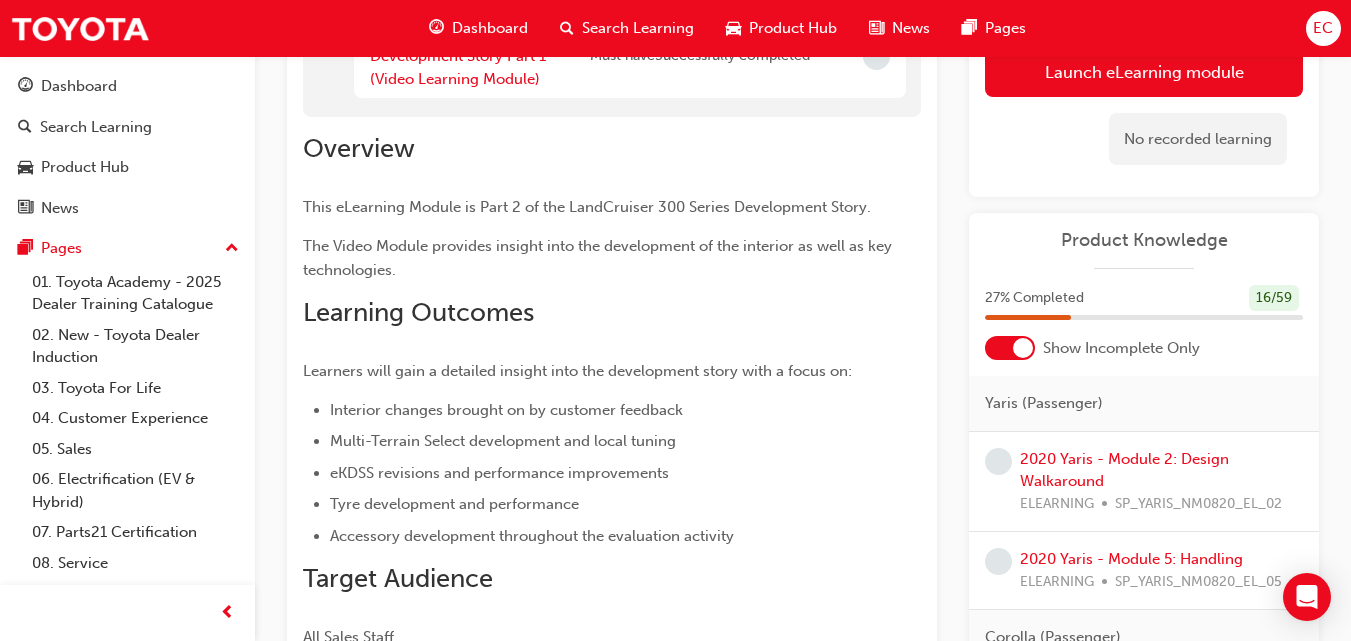 scroll, scrollTop: 109, scrollLeft: 0, axis: vertical 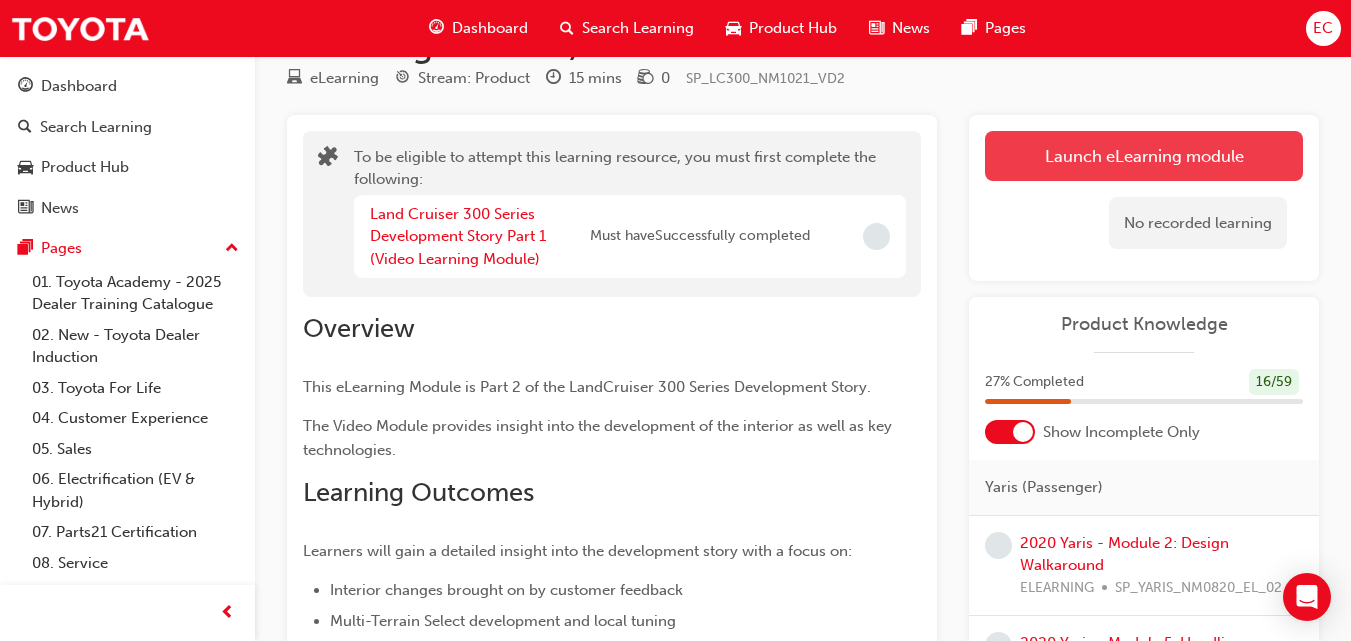 click on "Launch eLearning module" at bounding box center (1144, 156) 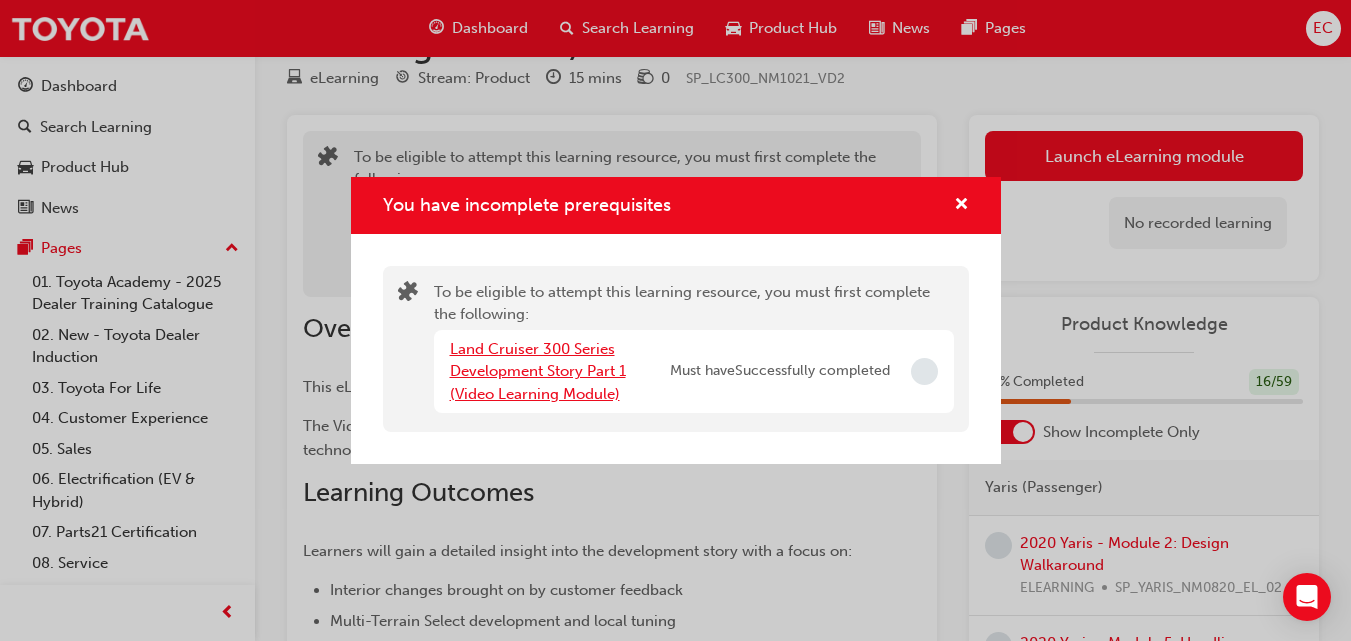 click on "Land Cruiser 300 Series Development Story Part 1 (Video Learning Module)" at bounding box center (538, 371) 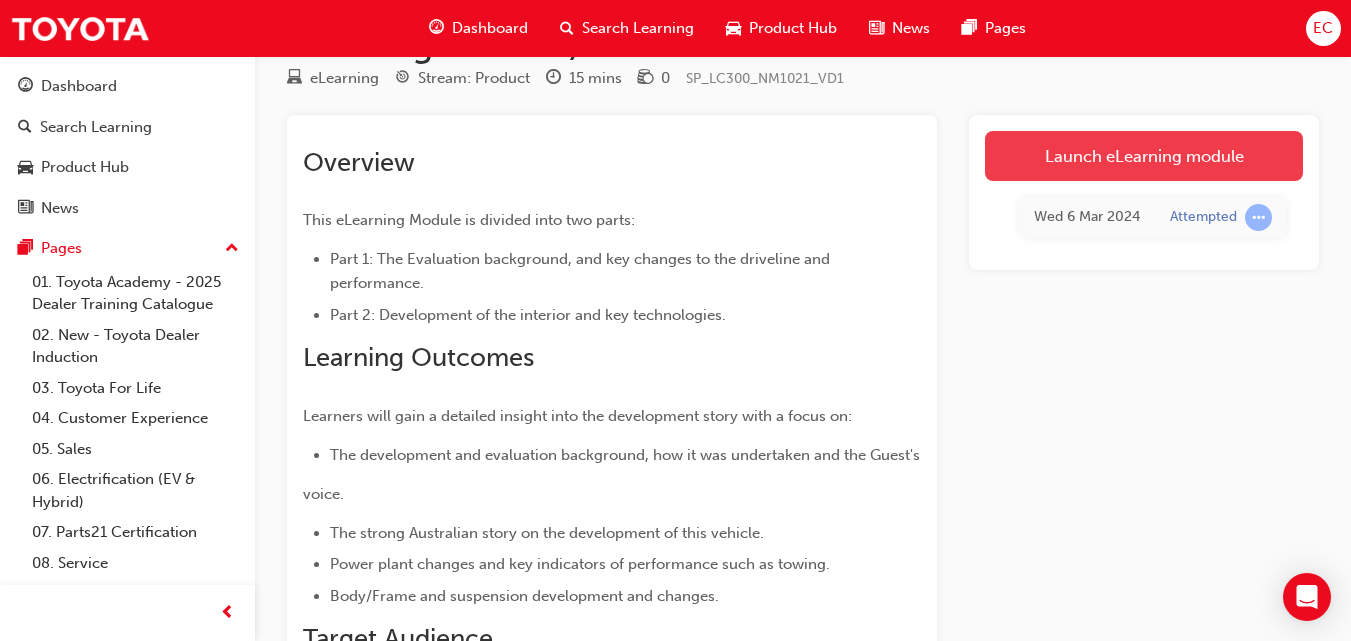 click on "Launch eLearning module" at bounding box center (1144, 156) 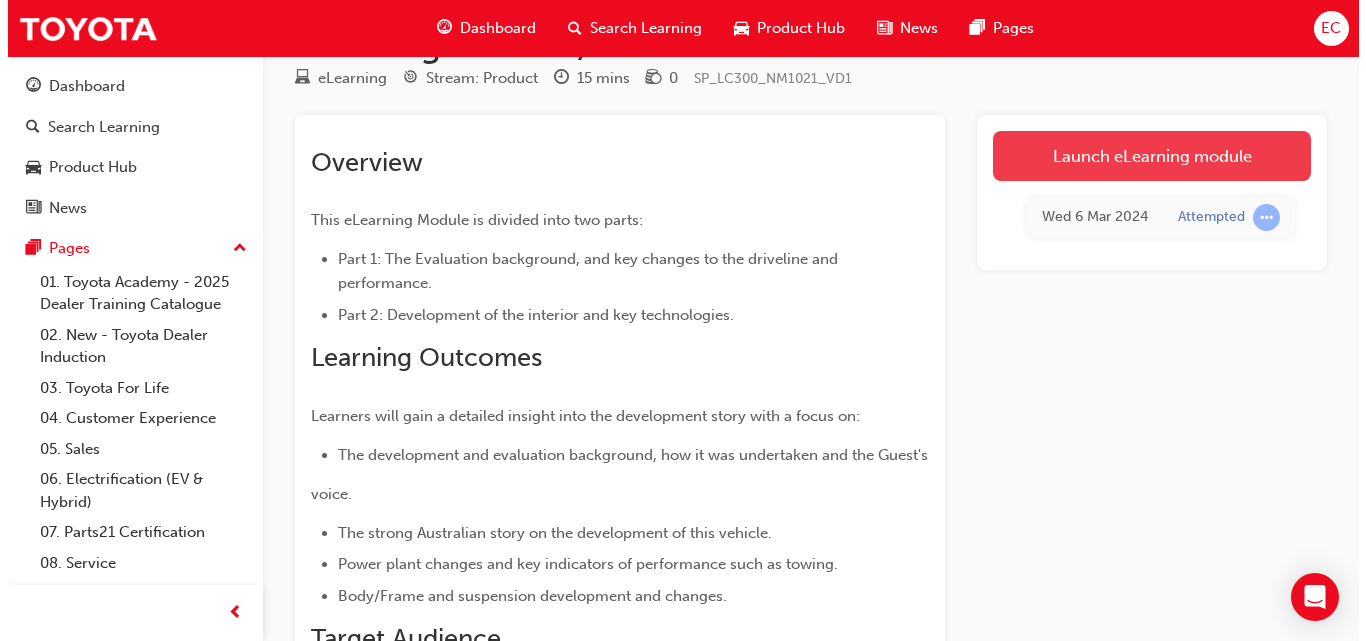 scroll, scrollTop: 0, scrollLeft: 0, axis: both 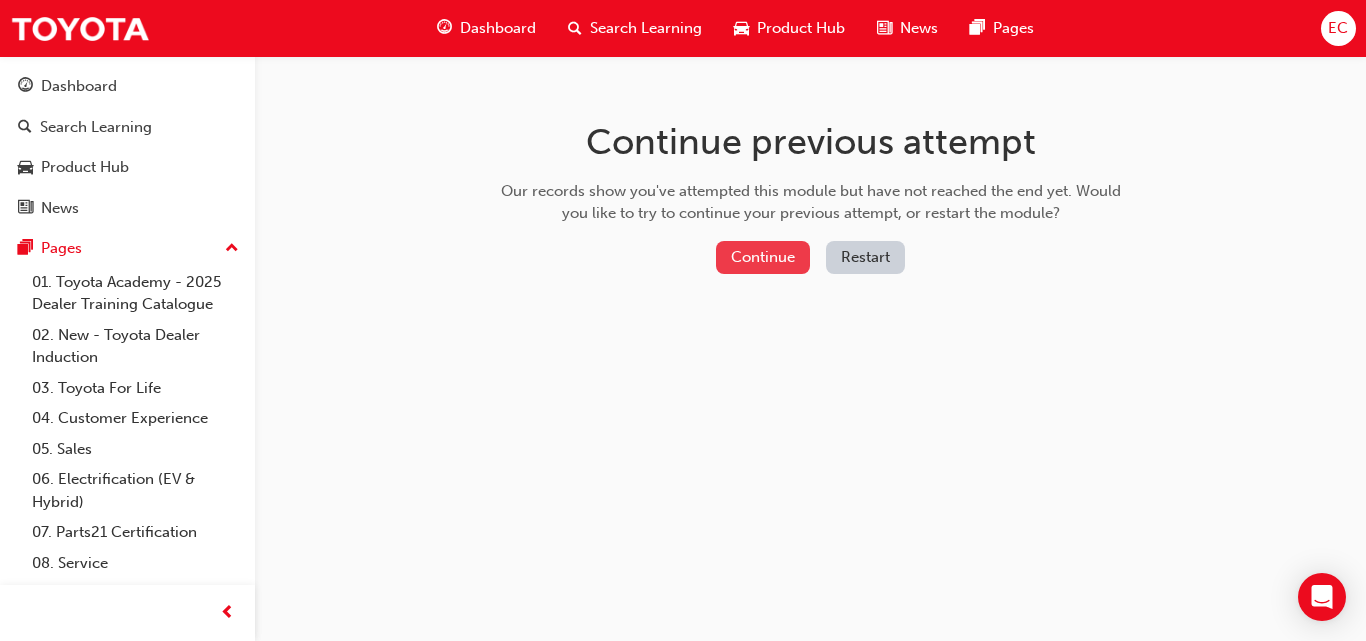 click on "Continue" at bounding box center (763, 257) 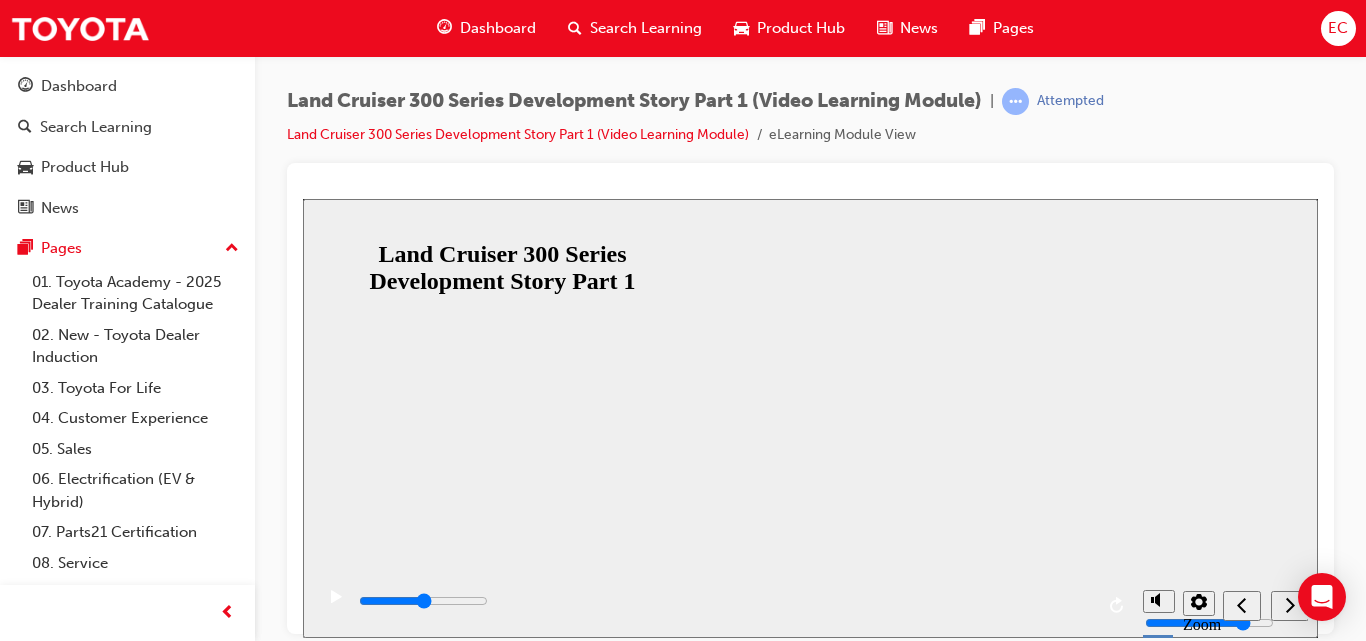 scroll, scrollTop: 0, scrollLeft: 0, axis: both 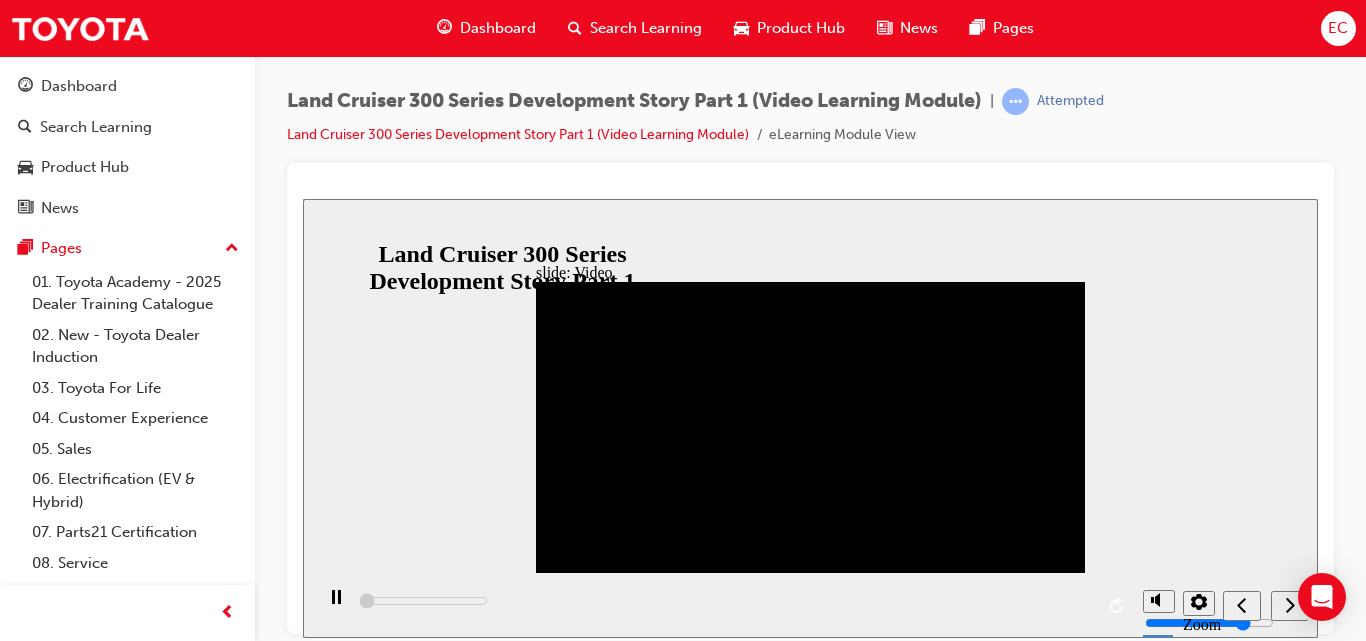 click 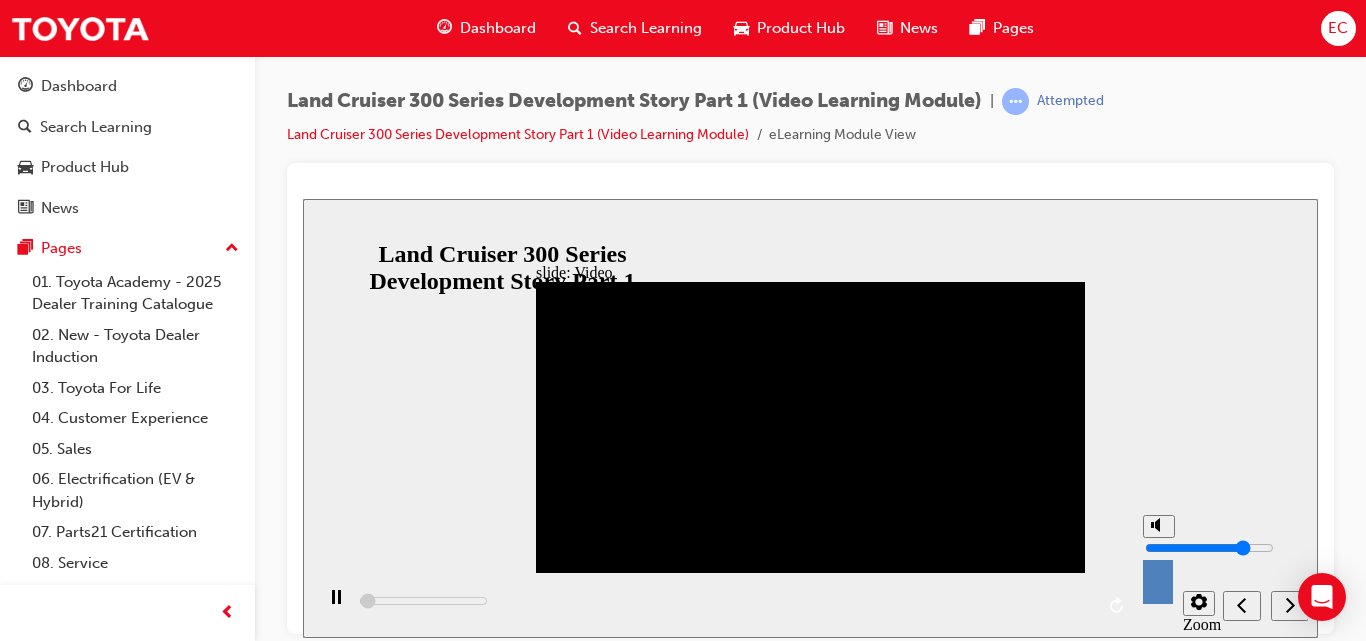 click 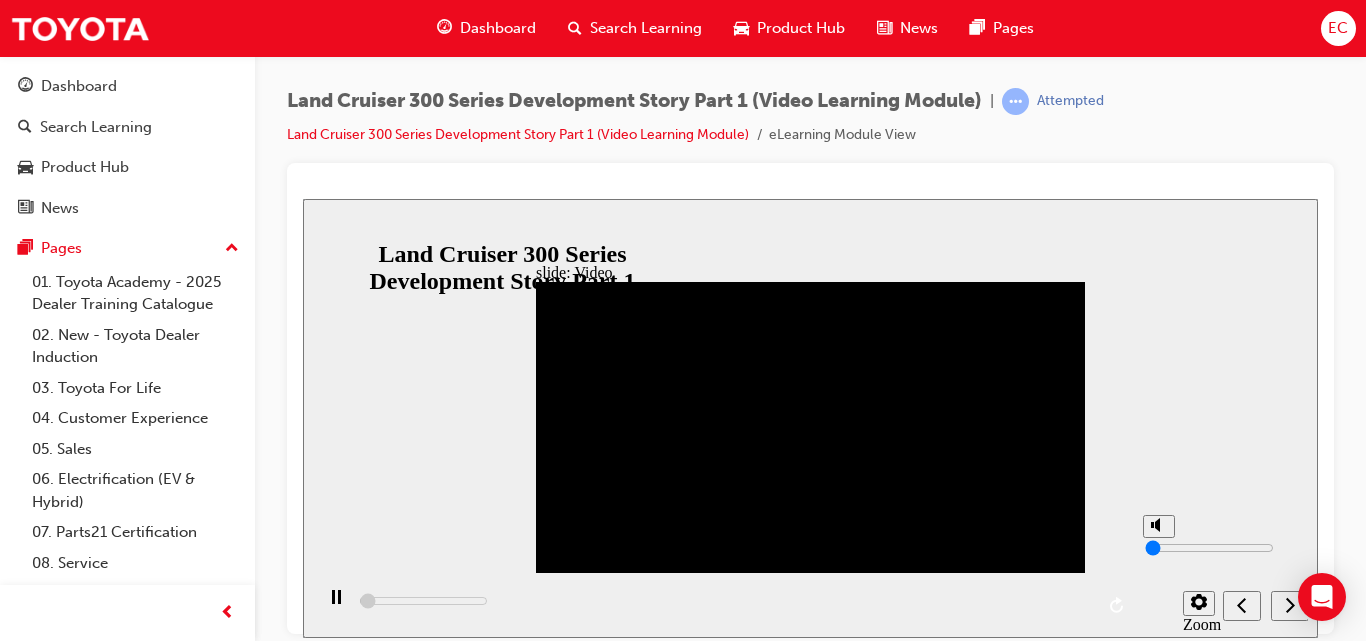 click at bounding box center [1158, 574] 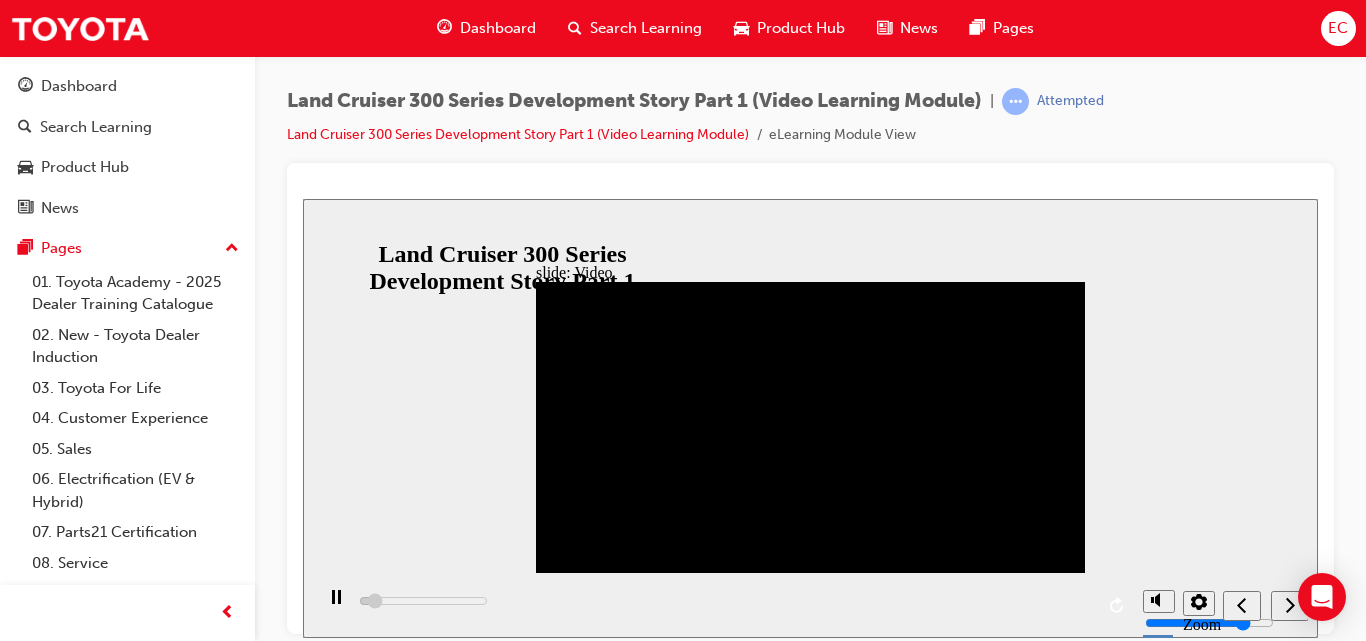 click at bounding box center [810, 398] 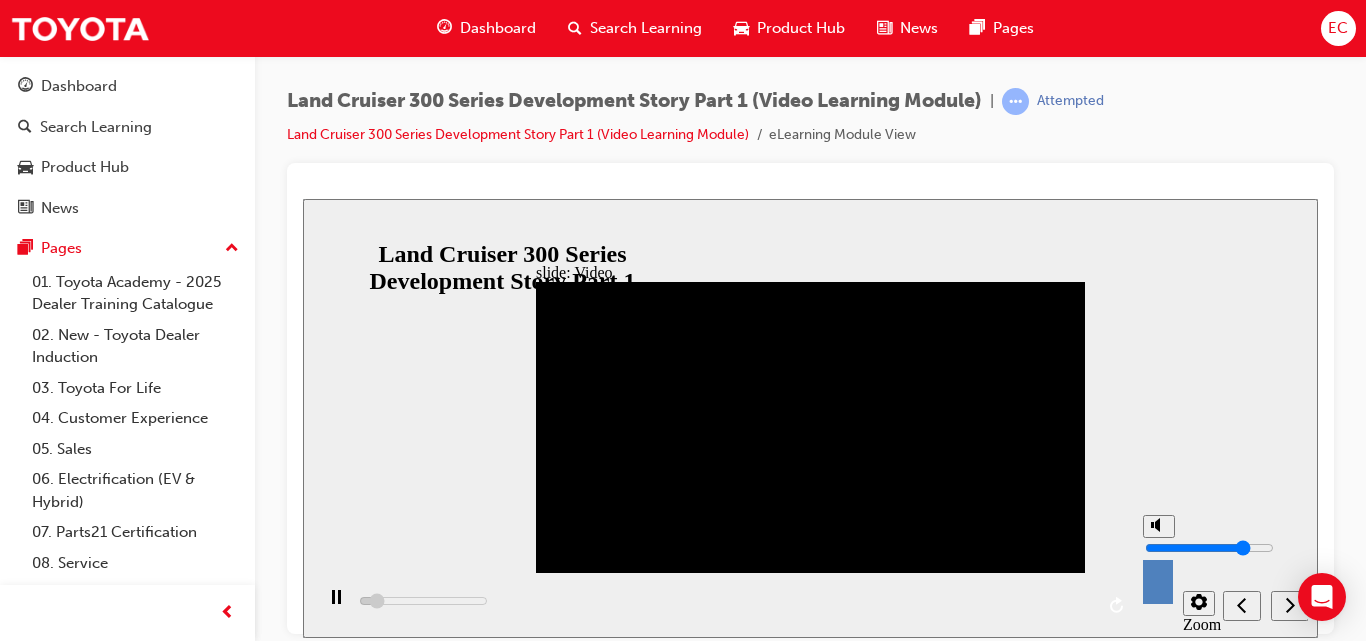 type on "57900" 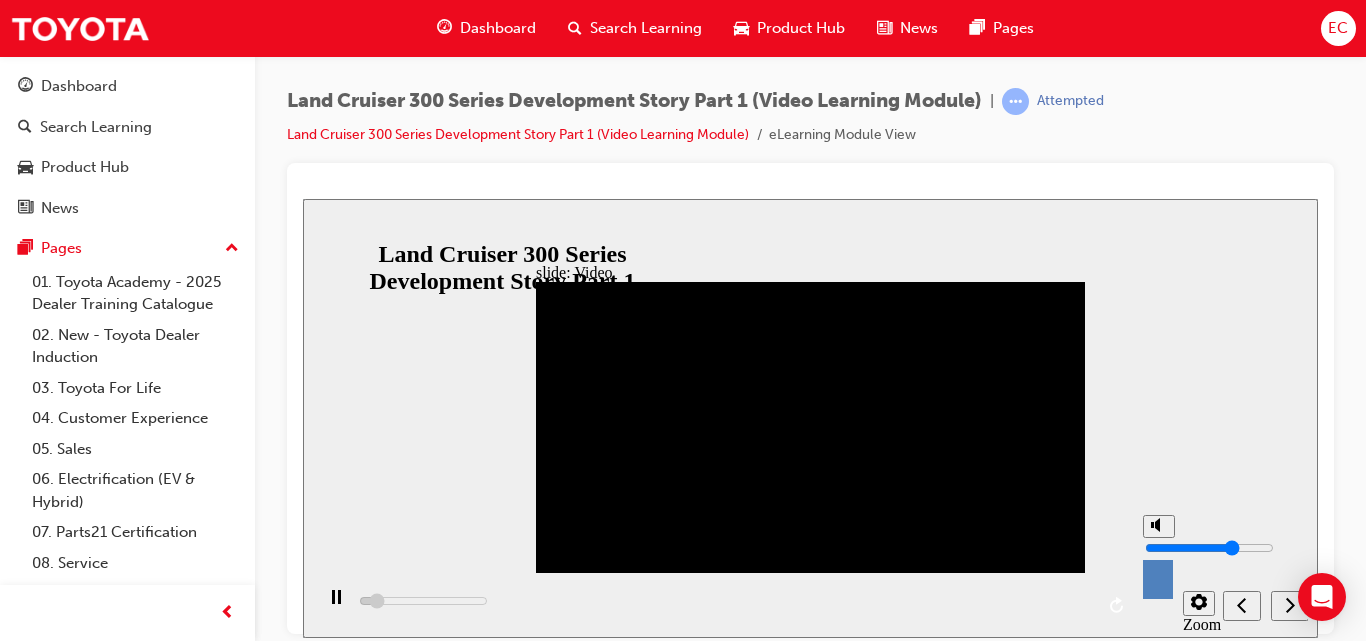 type on "59200" 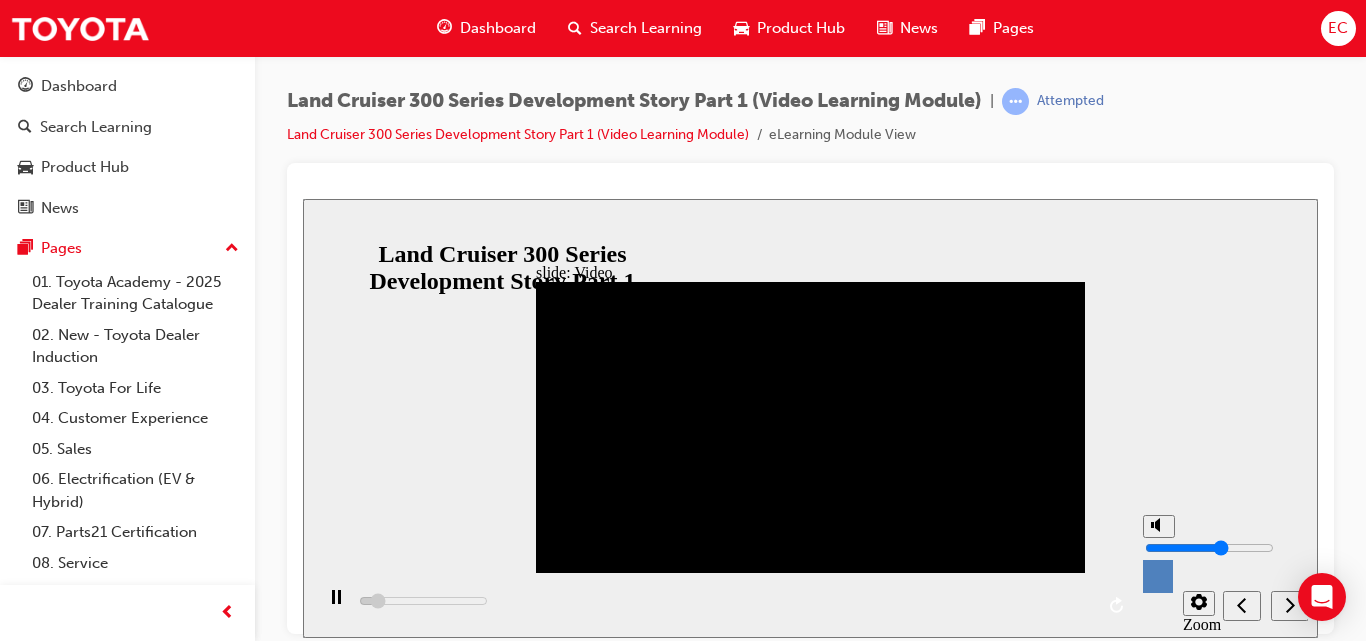 type on "63400" 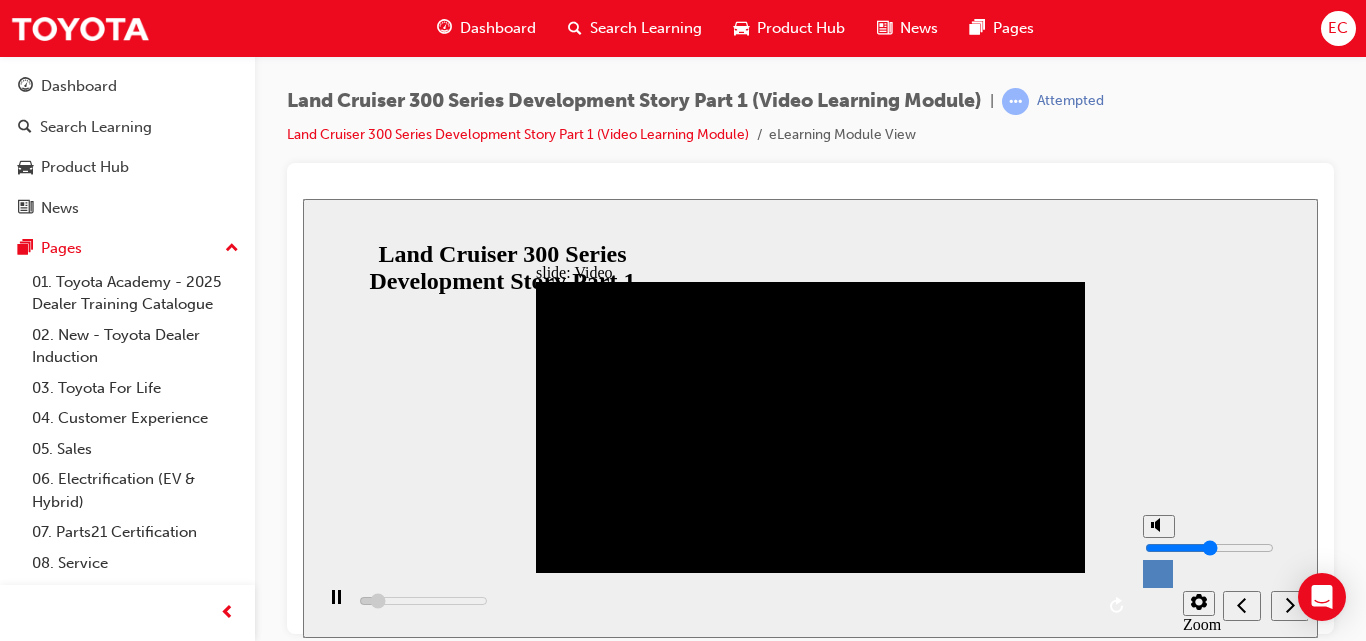 type on "66200" 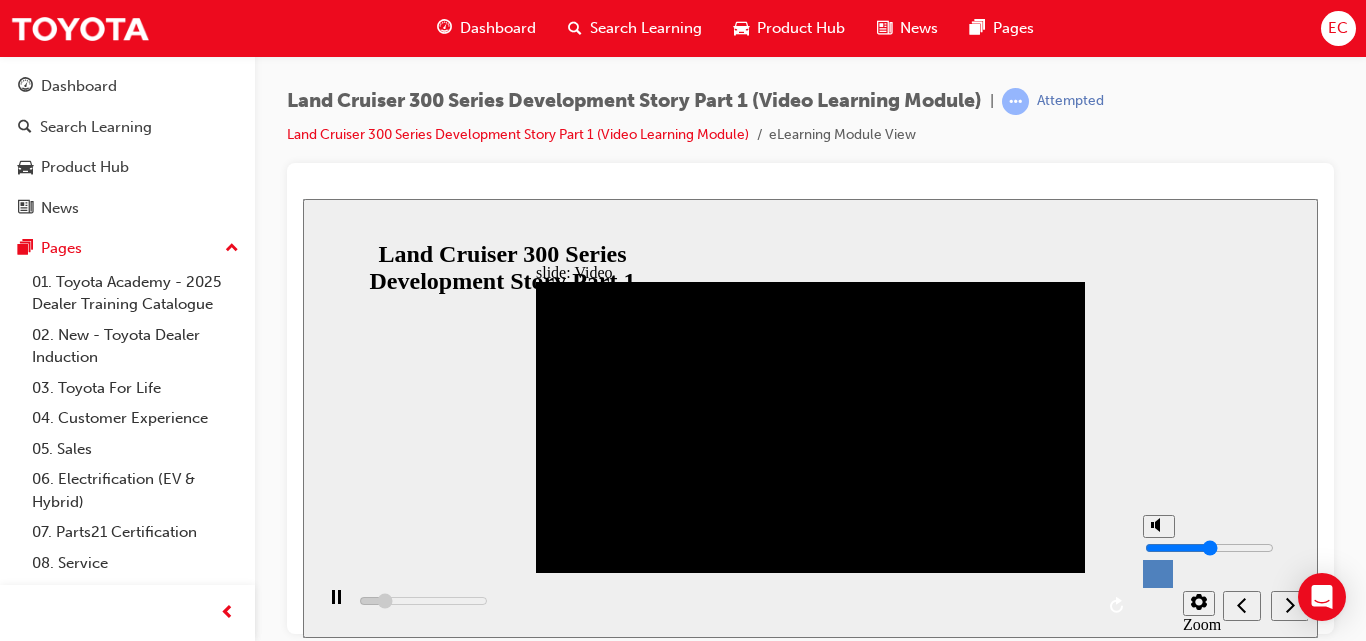 type on "104000" 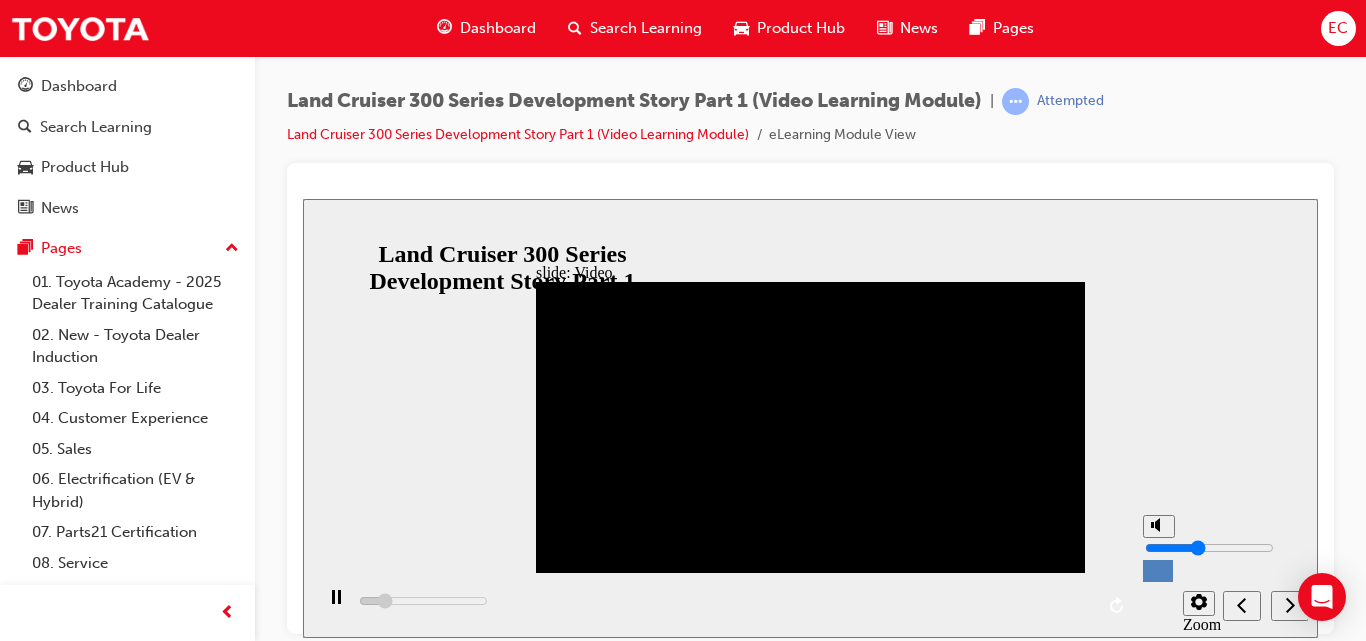 type on "104800" 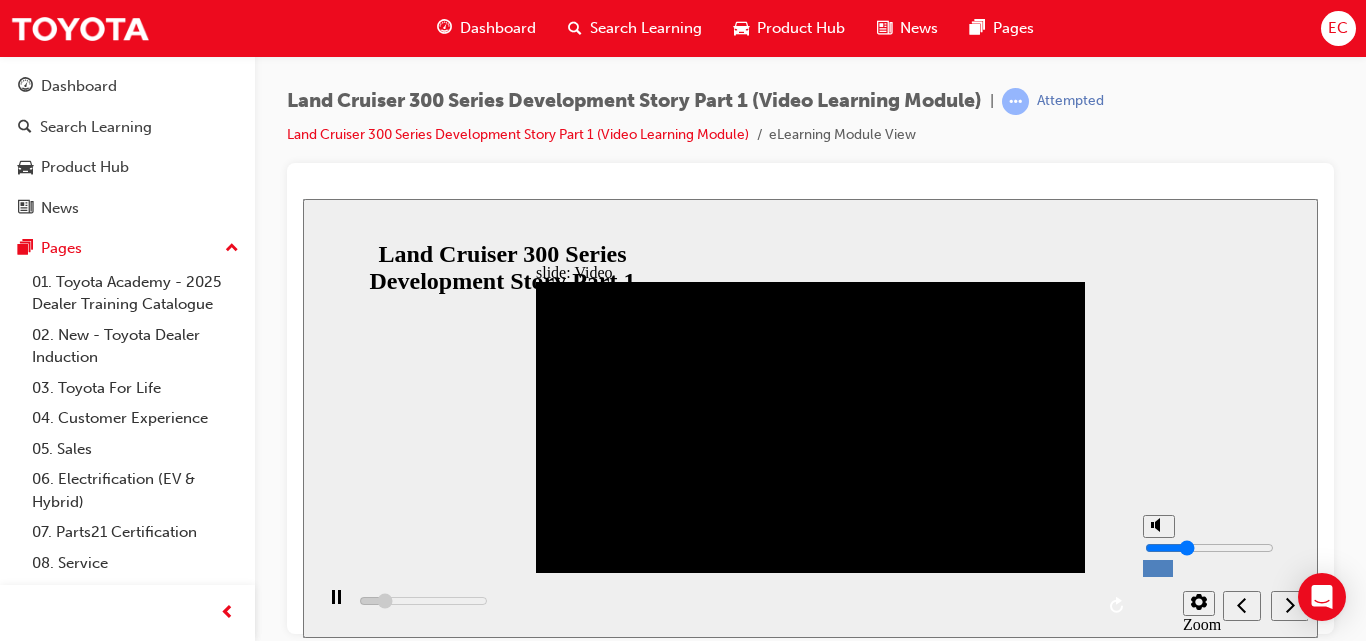 type on "106000" 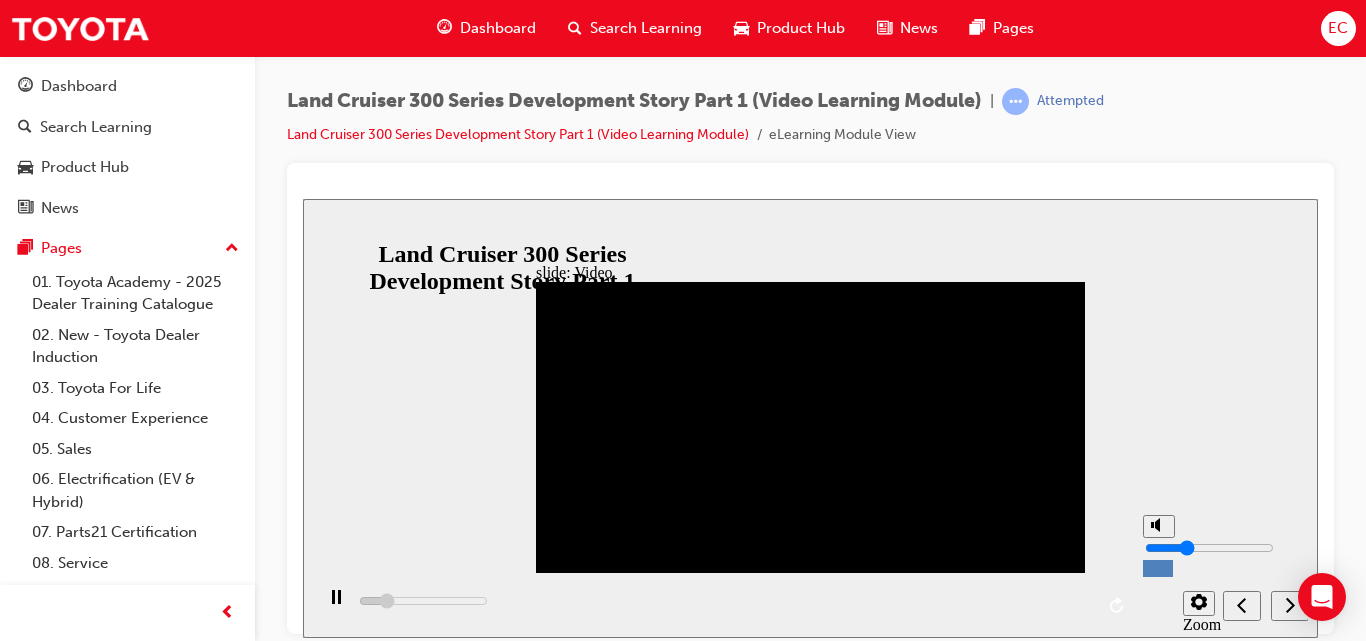 type on "116600" 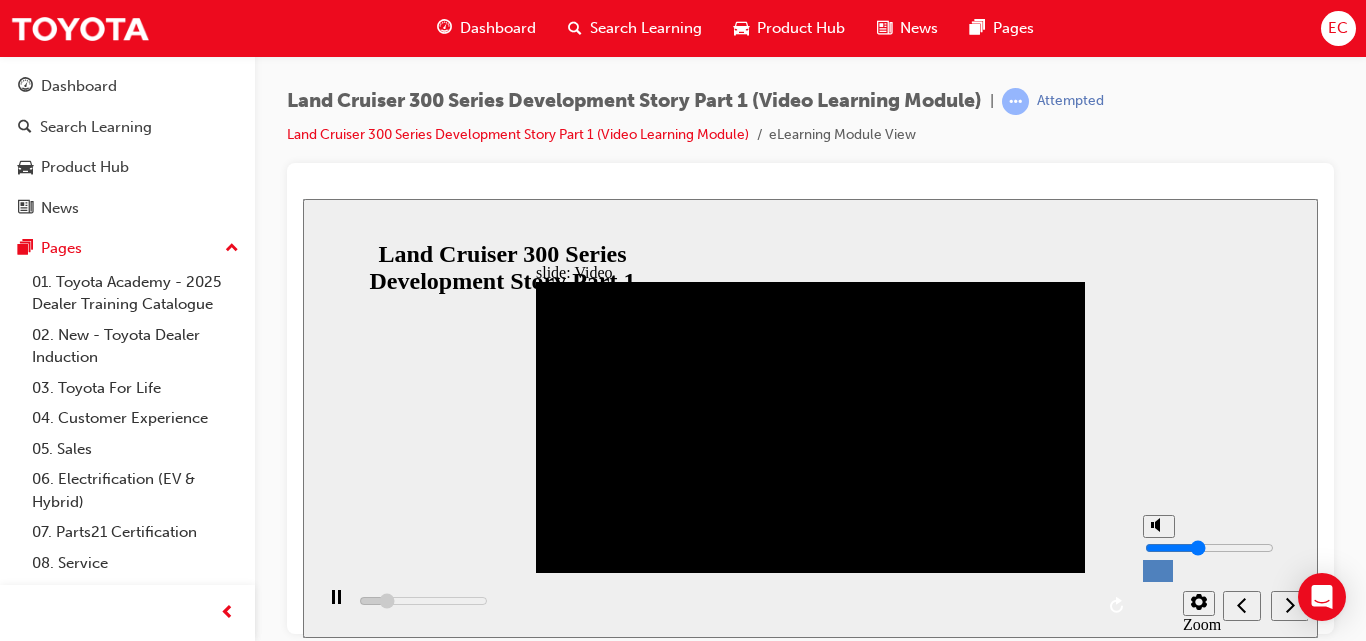type on "117300" 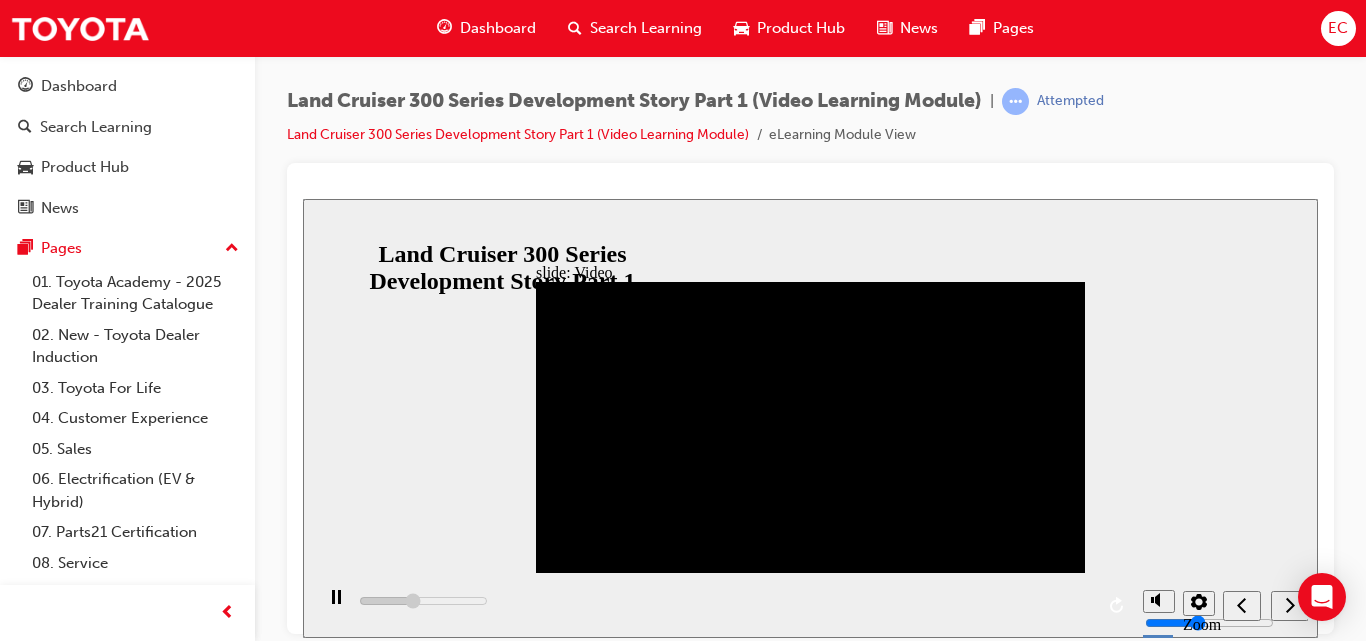 click 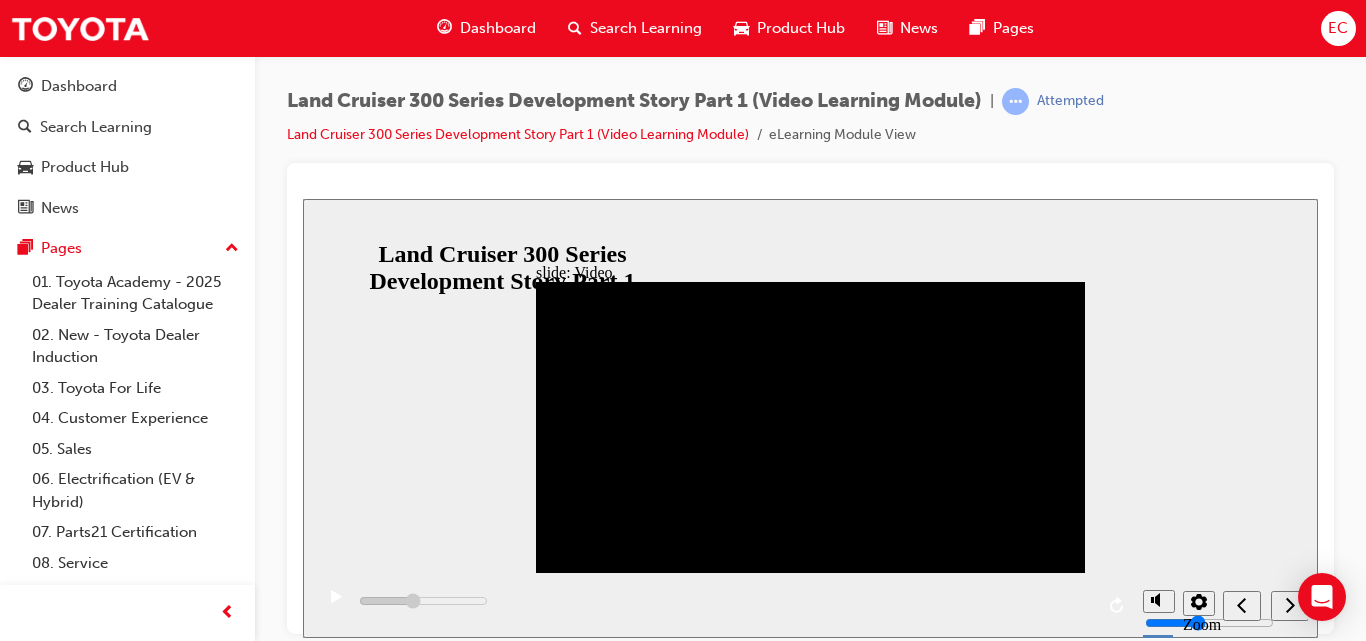 click 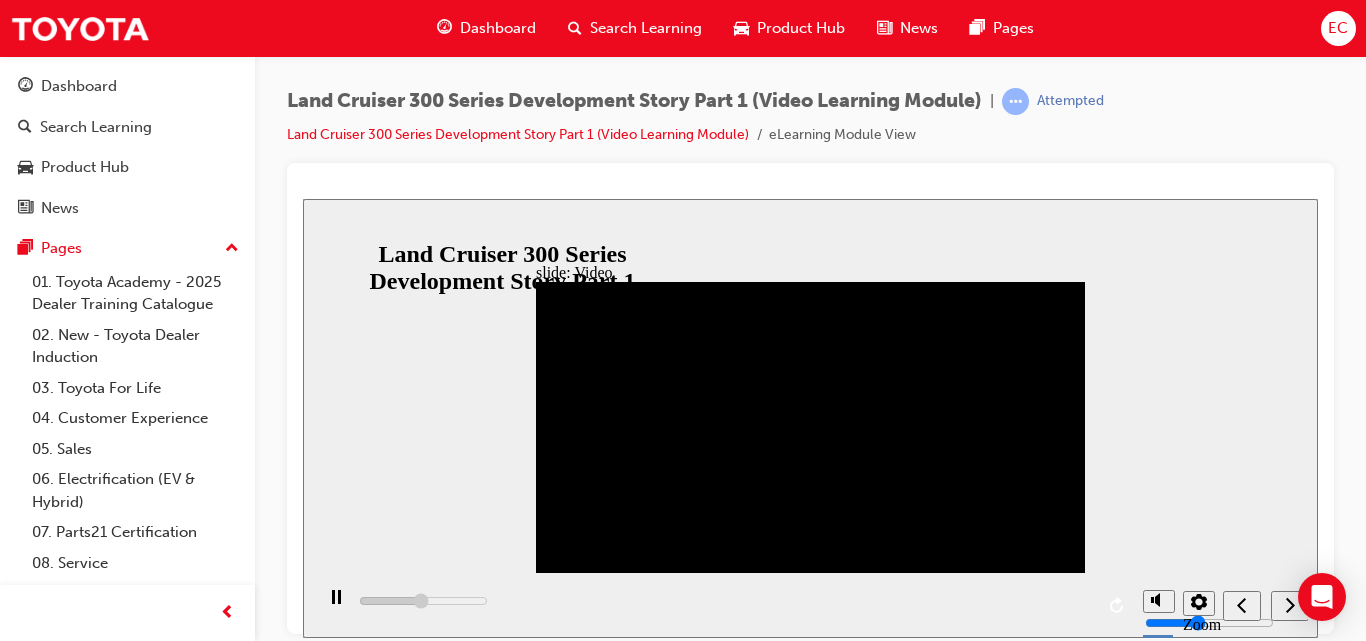 drag, startPoint x: 706, startPoint y: 603, endPoint x: 688, endPoint y: 604, distance: 18.027756 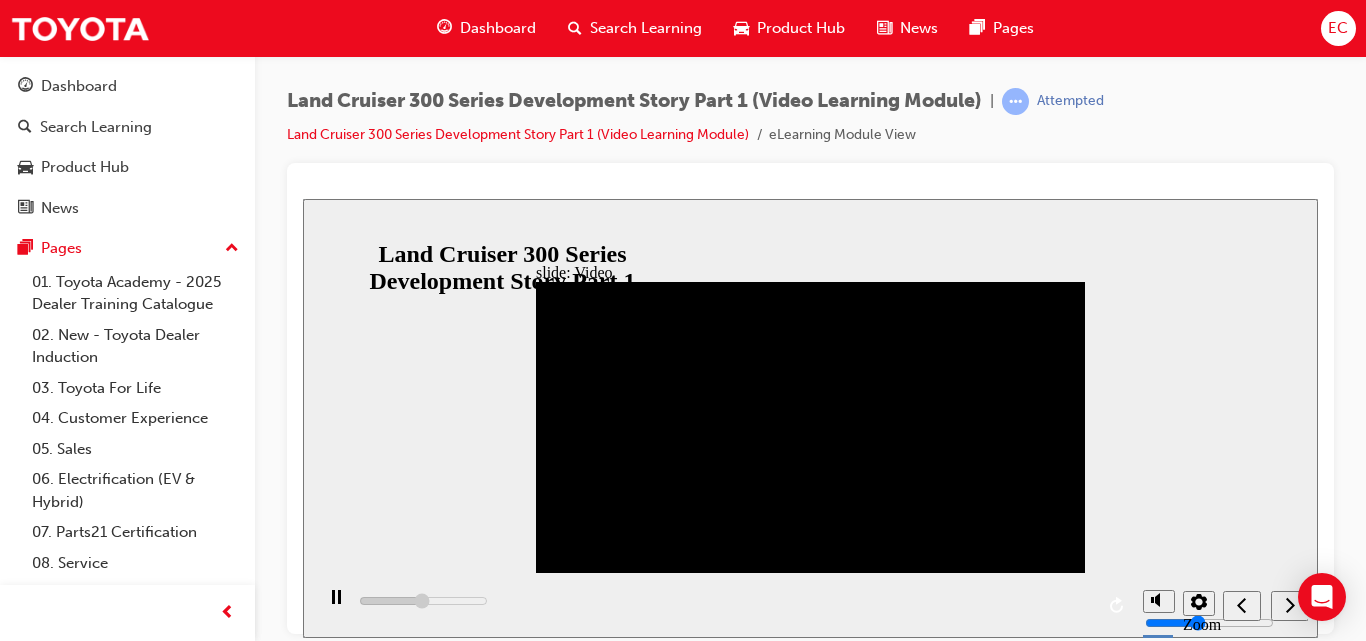 drag, startPoint x: 707, startPoint y: 602, endPoint x: 674, endPoint y: 600, distance: 33.06055 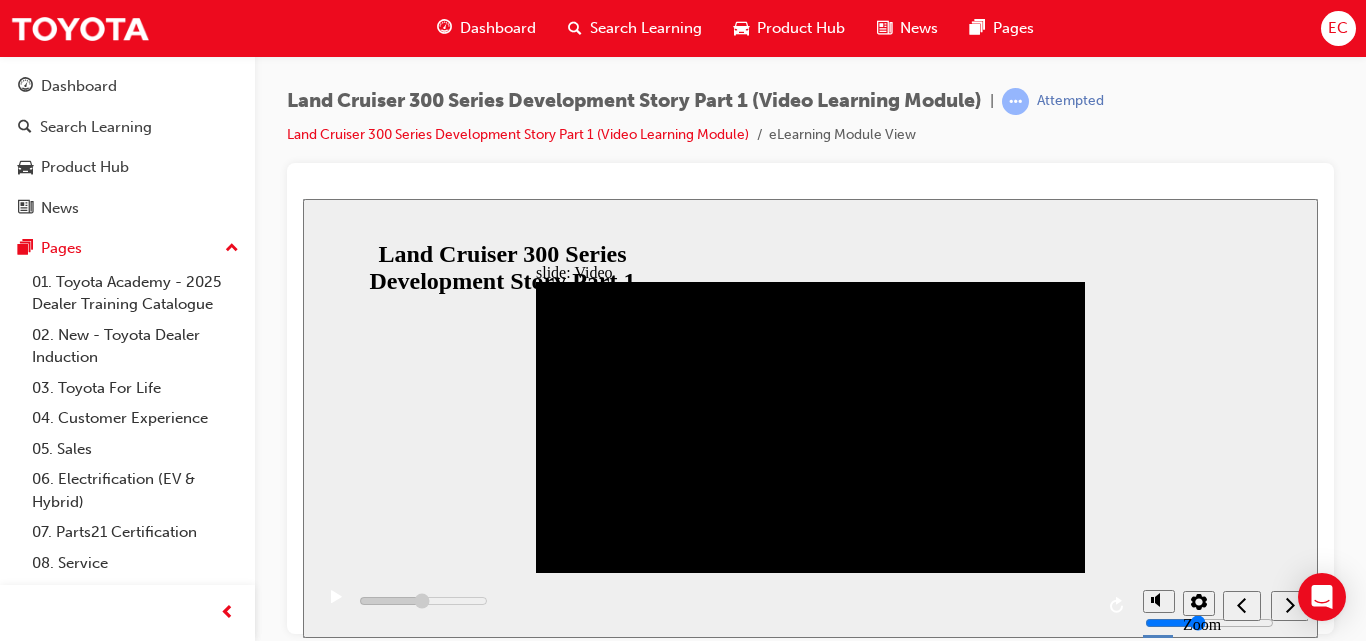 drag, startPoint x: 721, startPoint y: 602, endPoint x: 684, endPoint y: 605, distance: 37.12142 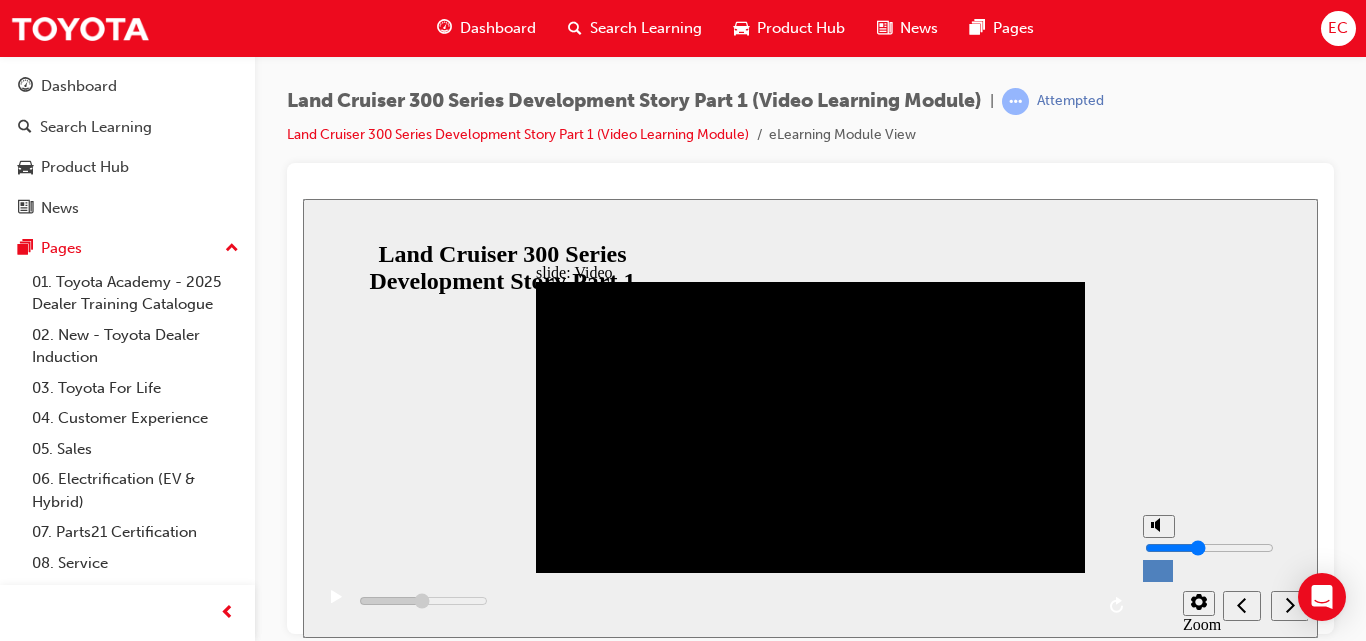 click 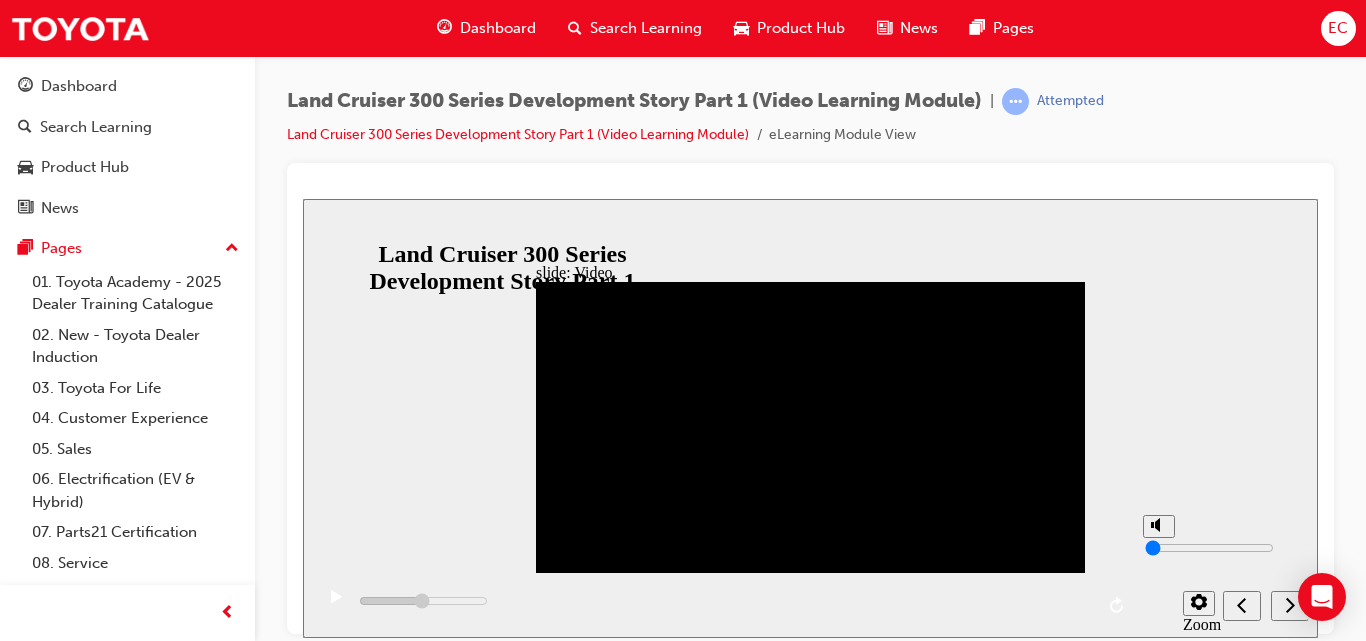 click 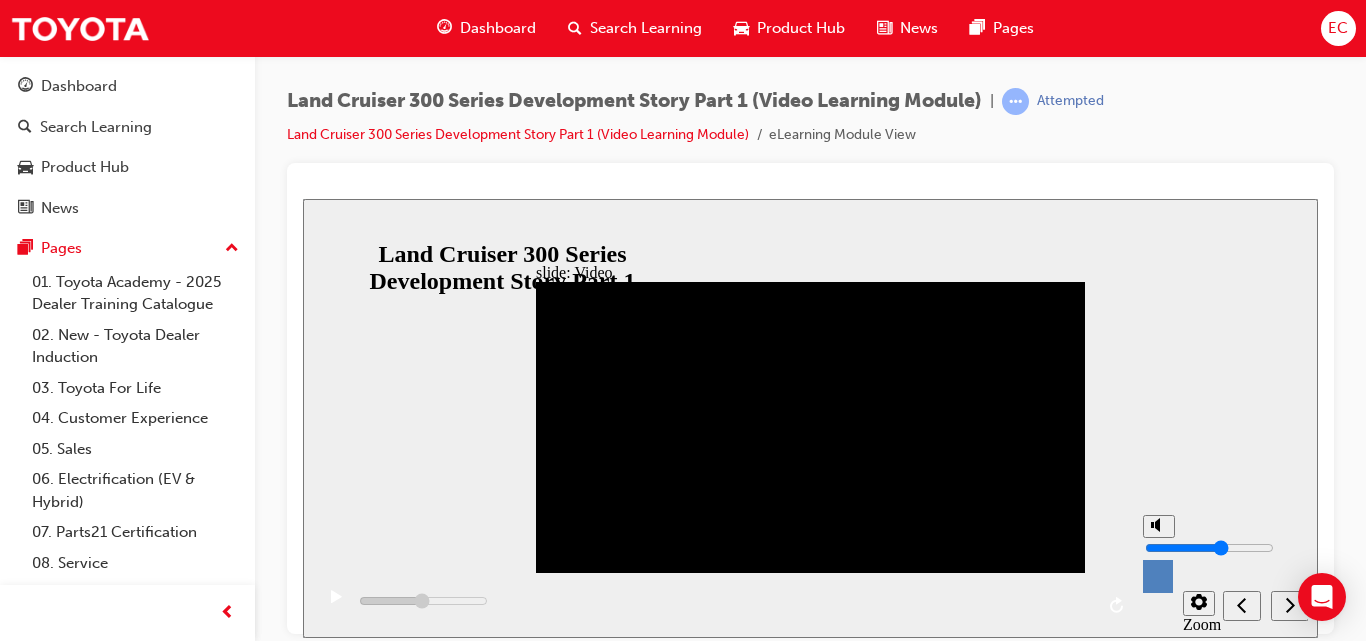 drag, startPoint x: 1158, startPoint y: 548, endPoint x: 1159, endPoint y: 537, distance: 11.045361 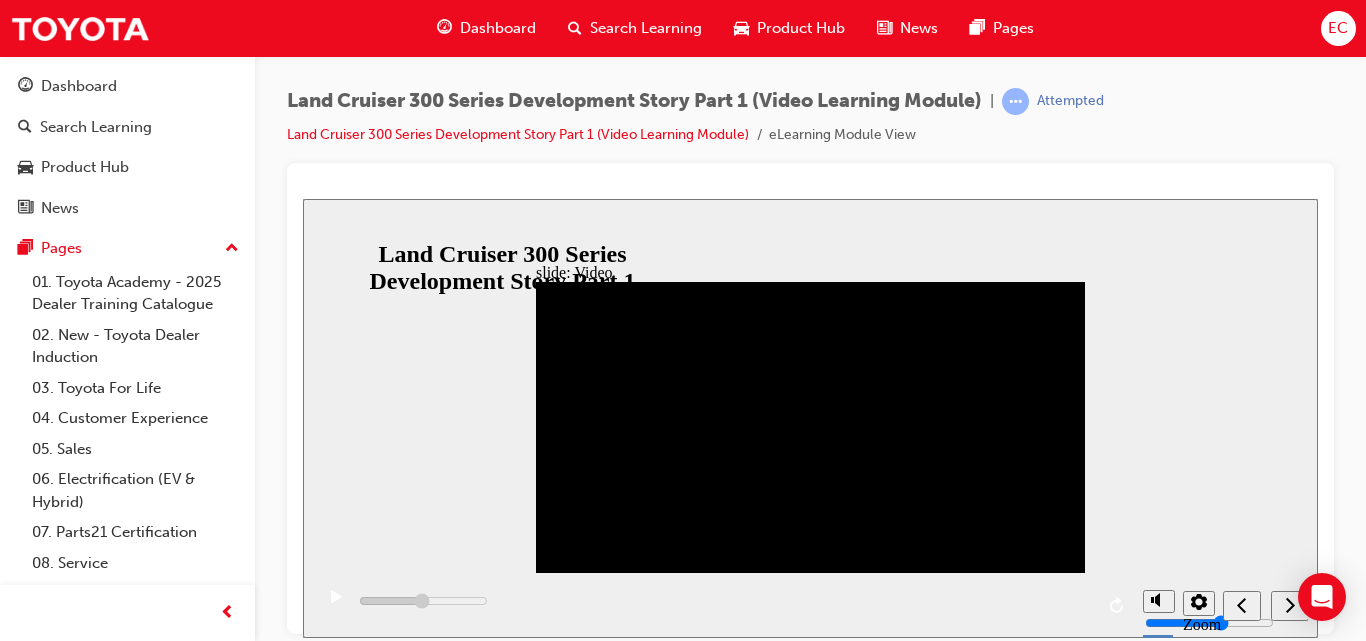 click 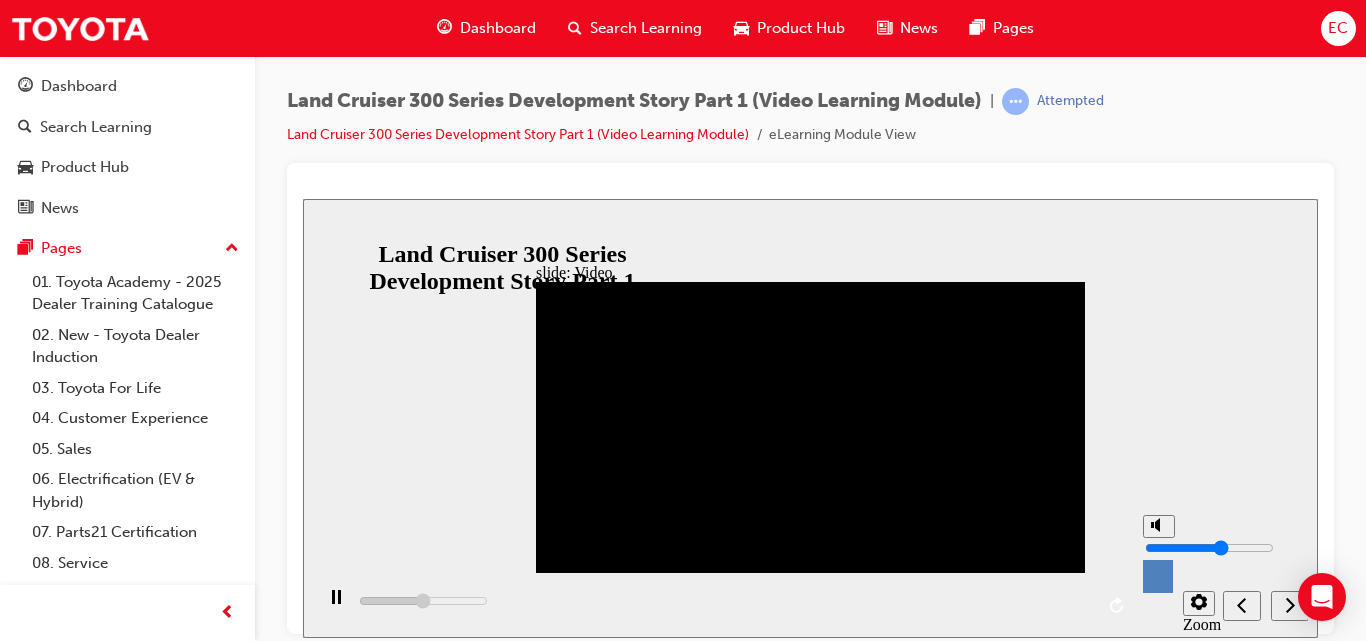 type on "330700" 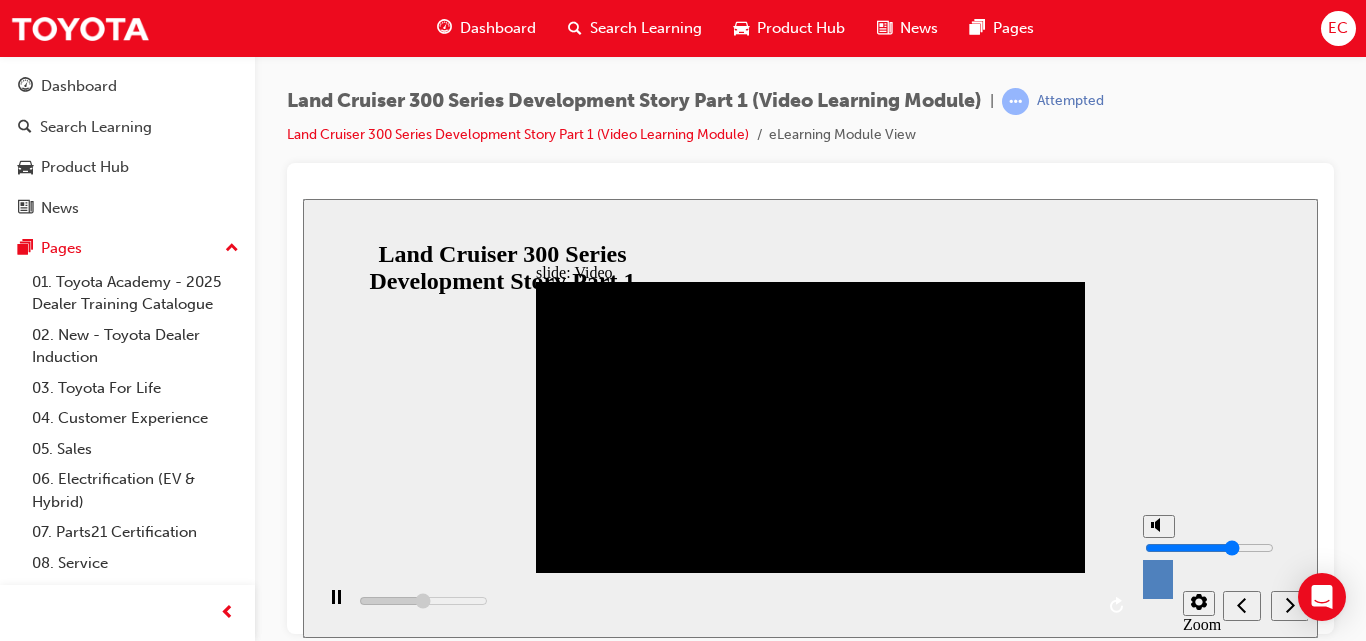 type on "331000" 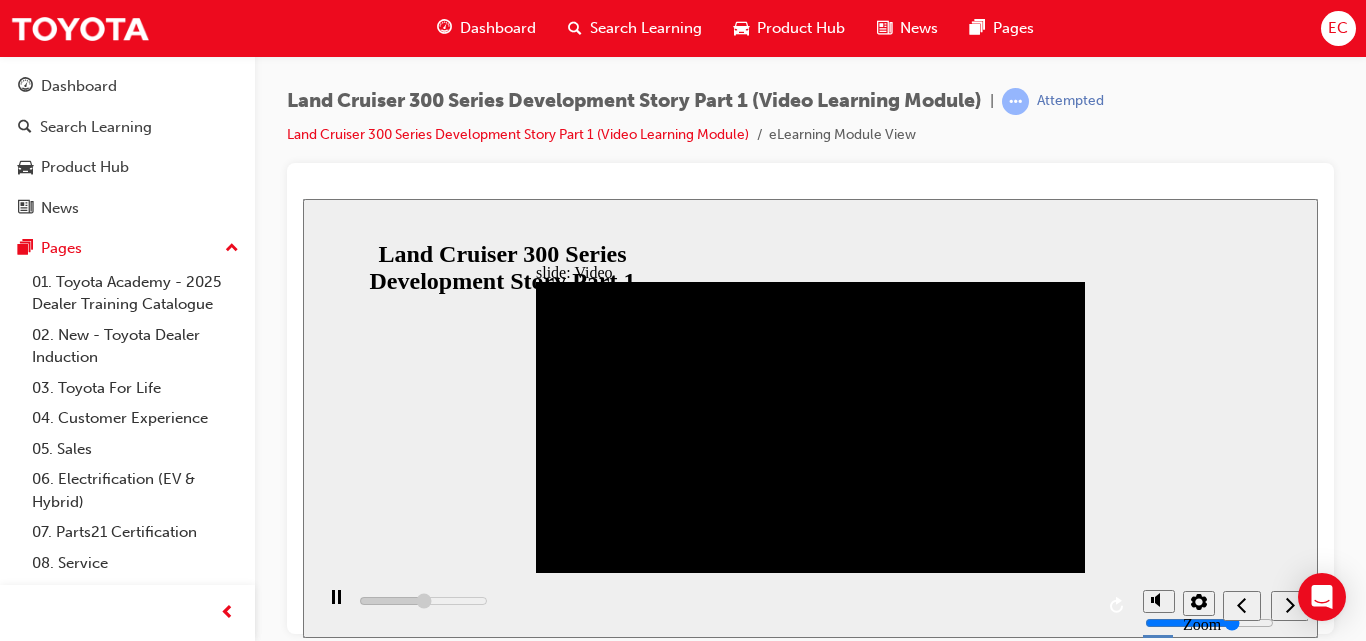 click 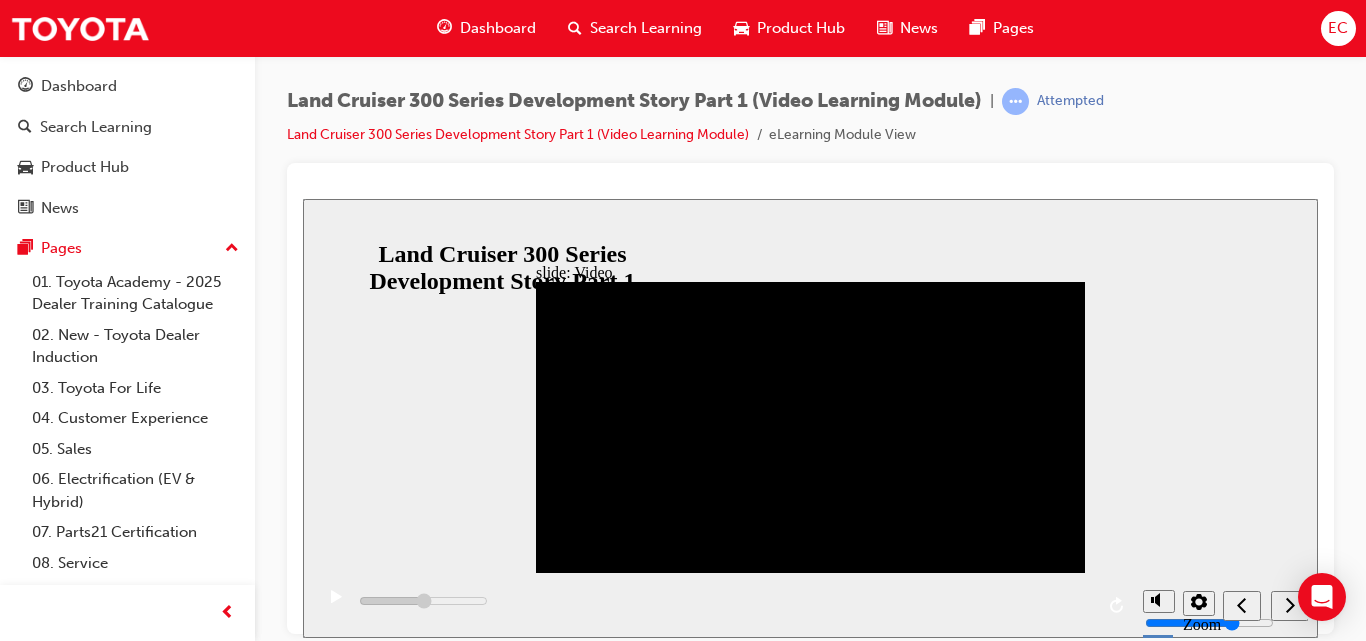 click at bounding box center (336, 606) 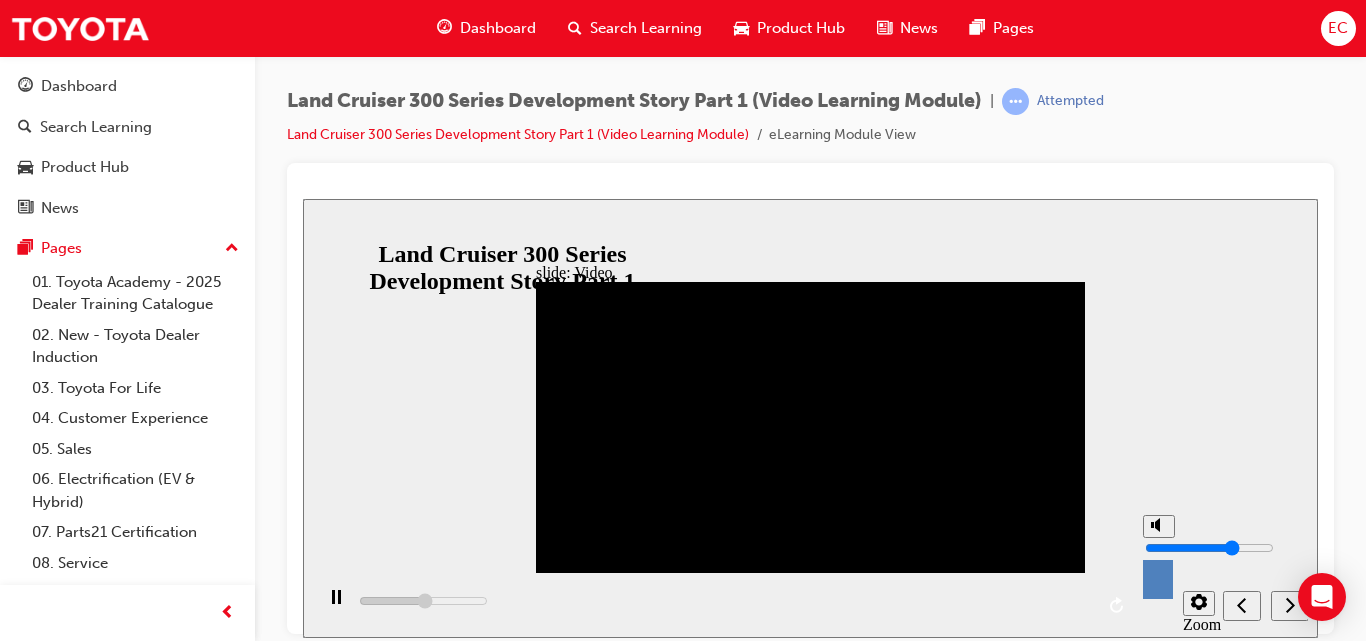 type on "342400" 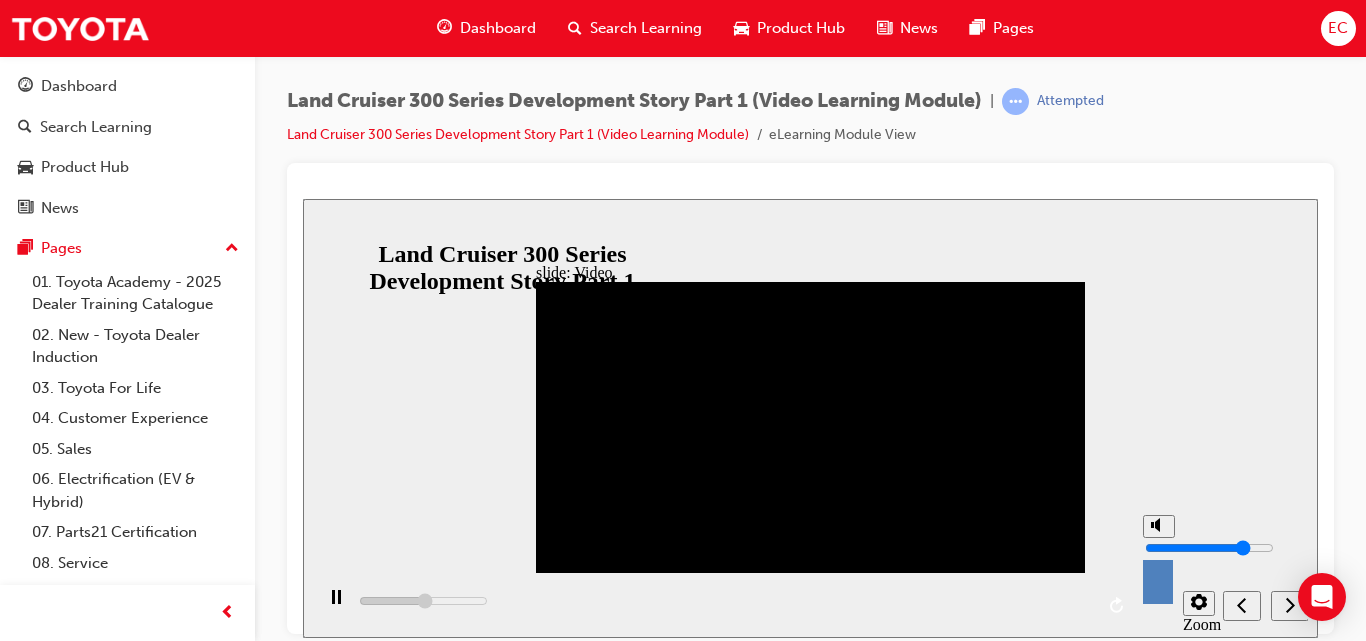 type on "342800" 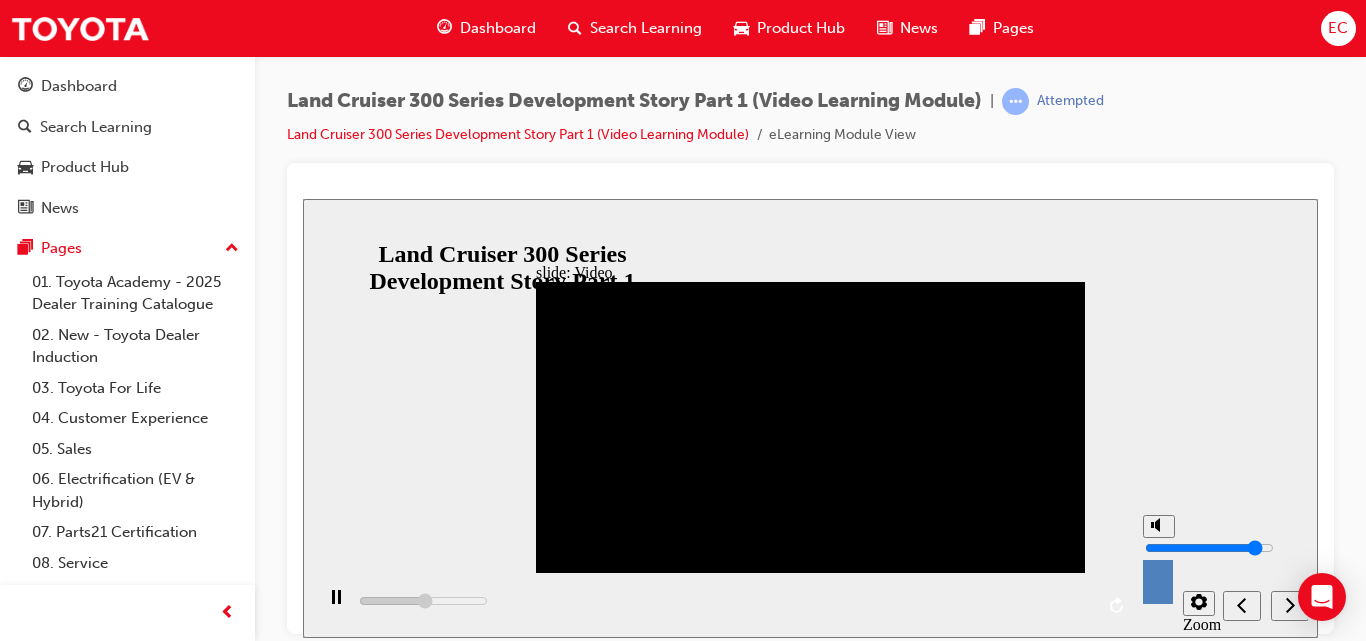 type on "343600" 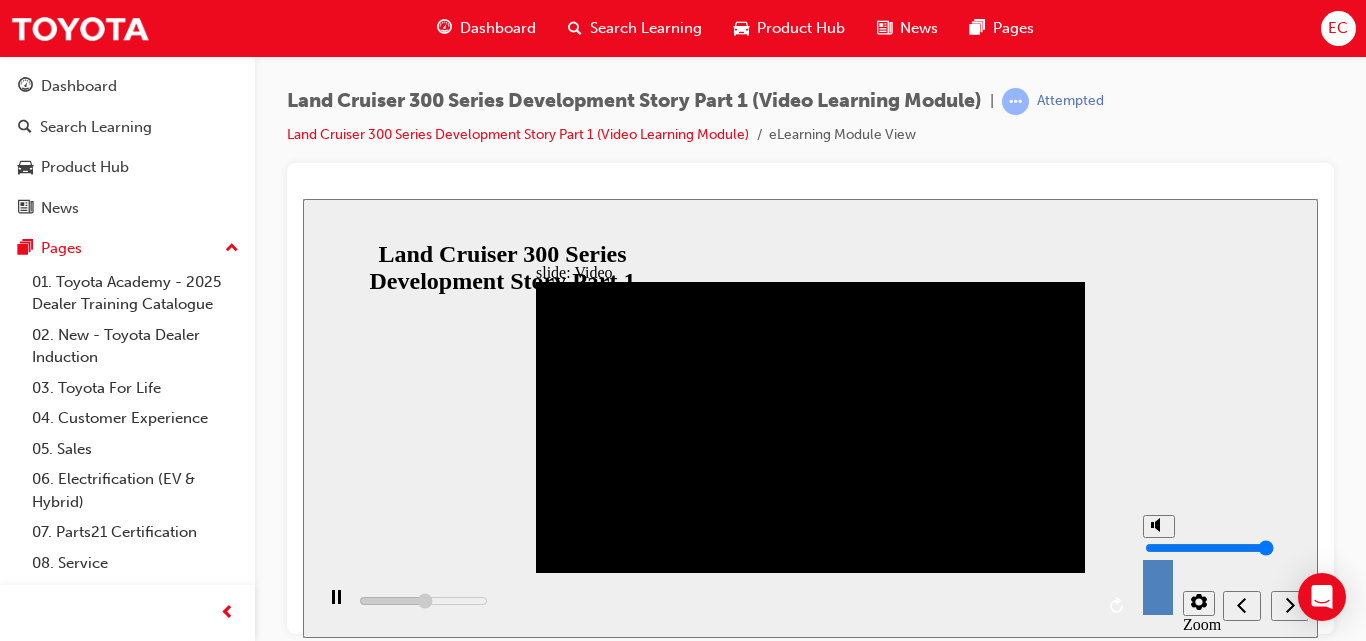 type on "344800" 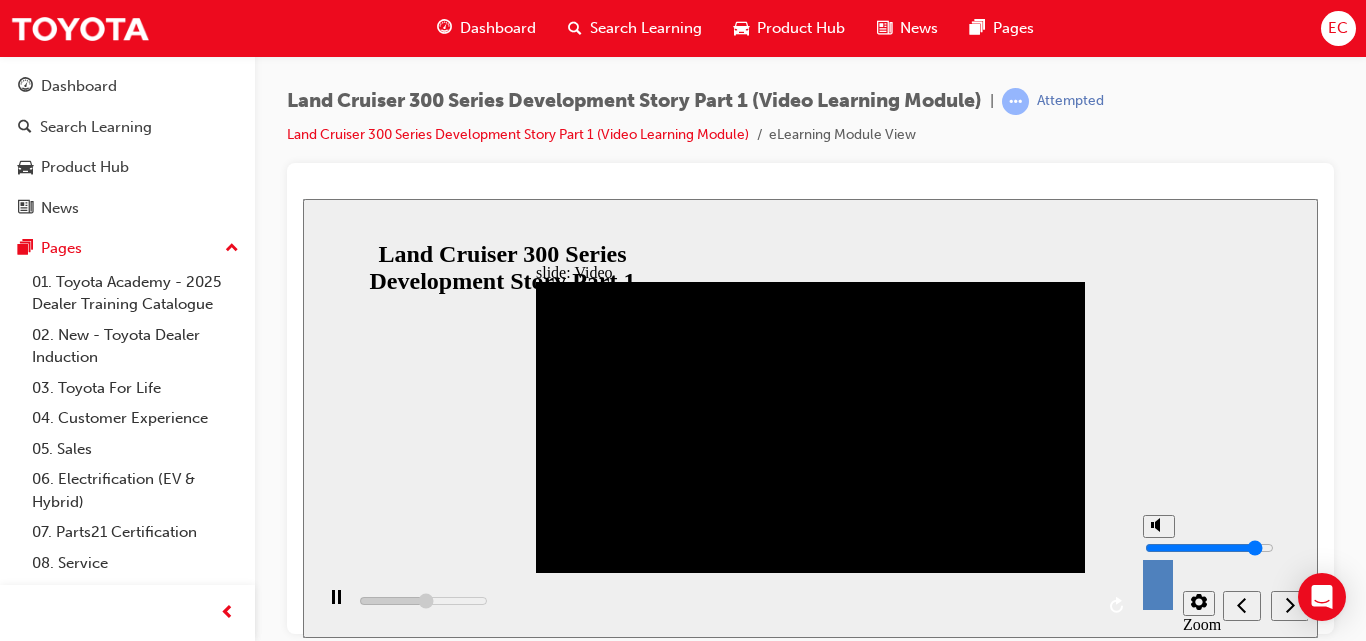 type on "346100" 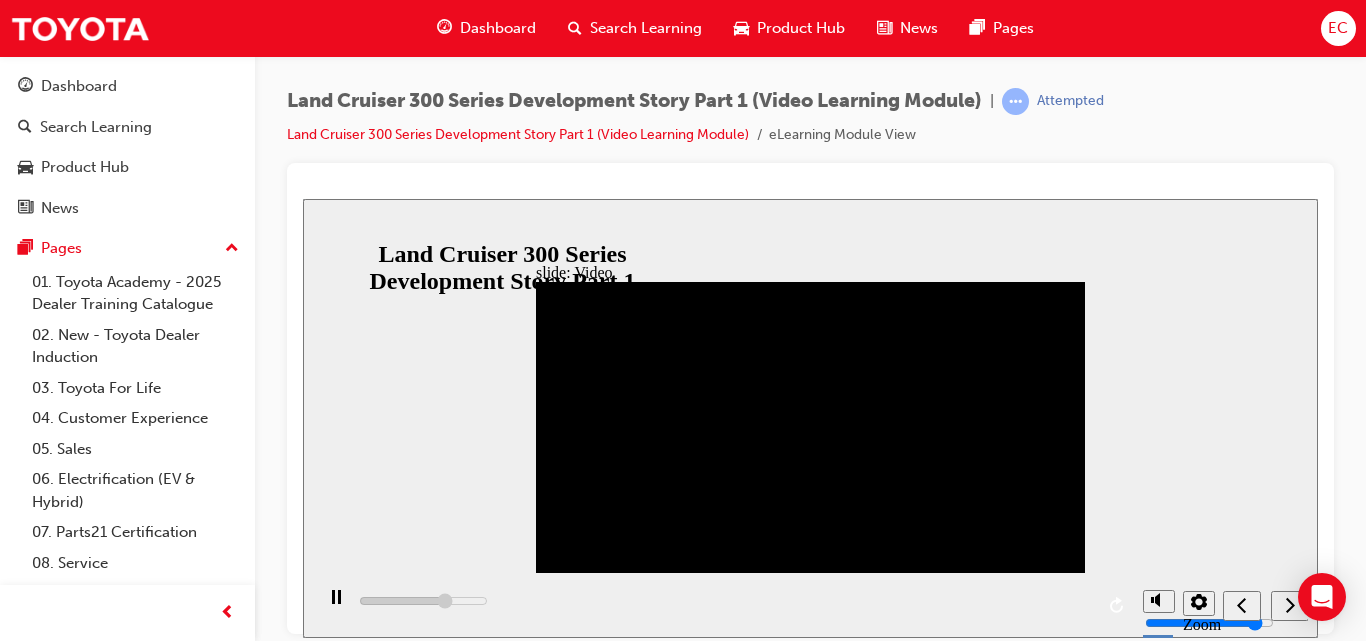 type on "462900" 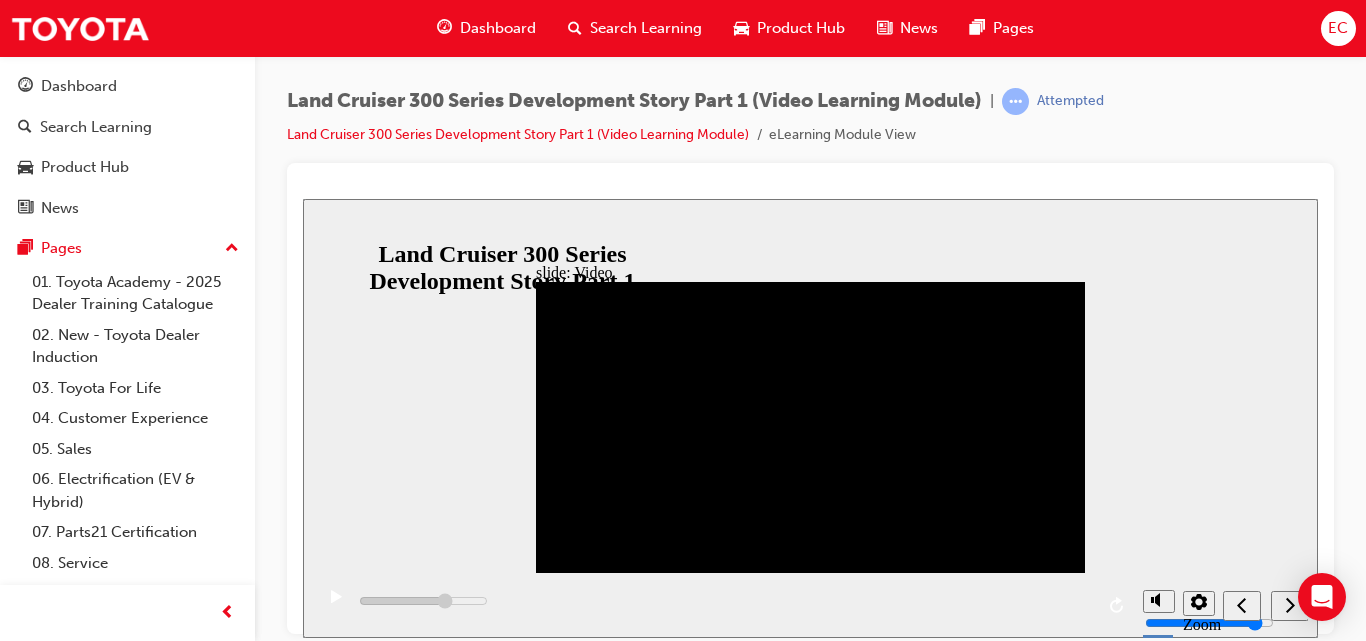 click on "Land Cruiser 300 Series Development Story Part 1 (Video Learning Module) | Attempted Land Cruiser 300 Series Development Story Part 1 (Video Learning Module) eLearning Module View" at bounding box center [810, 125] 